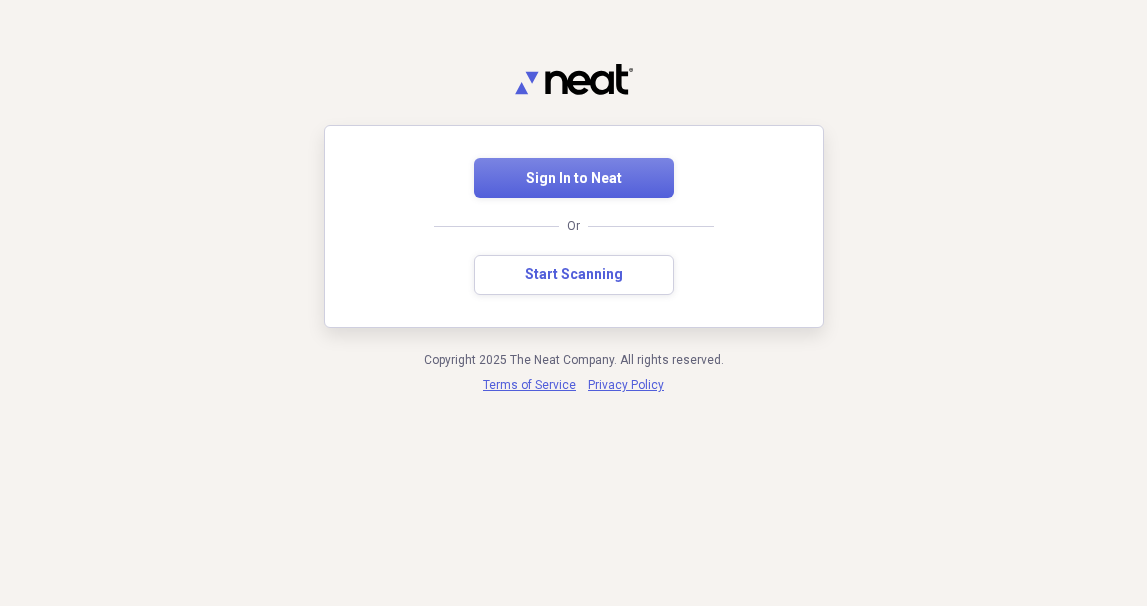 scroll, scrollTop: 0, scrollLeft: 0, axis: both 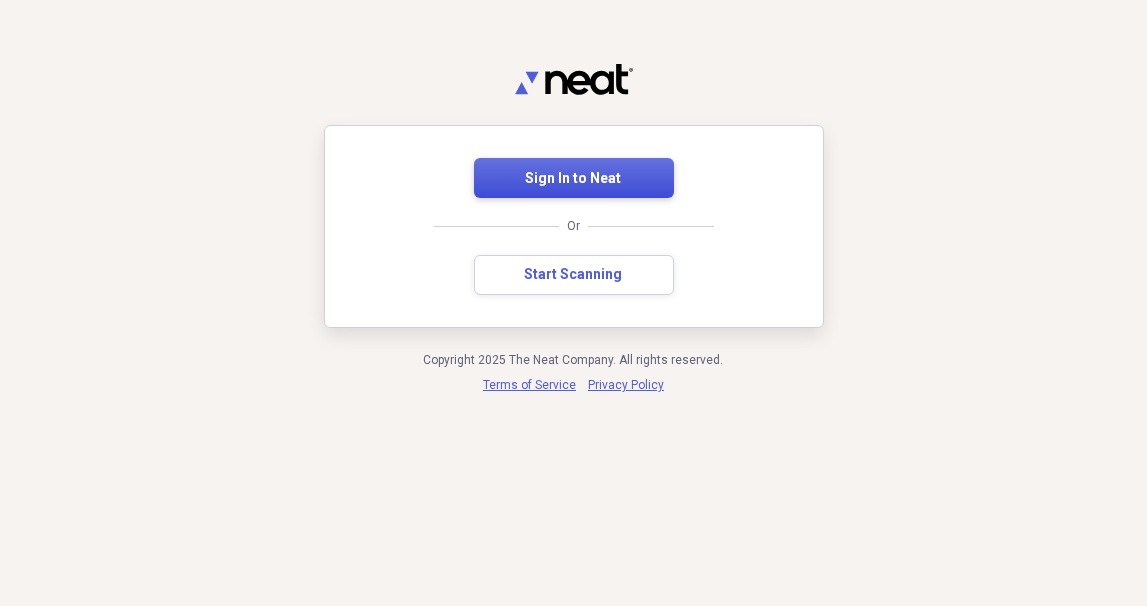 click on "Sign In to Neat" at bounding box center (574, 179) 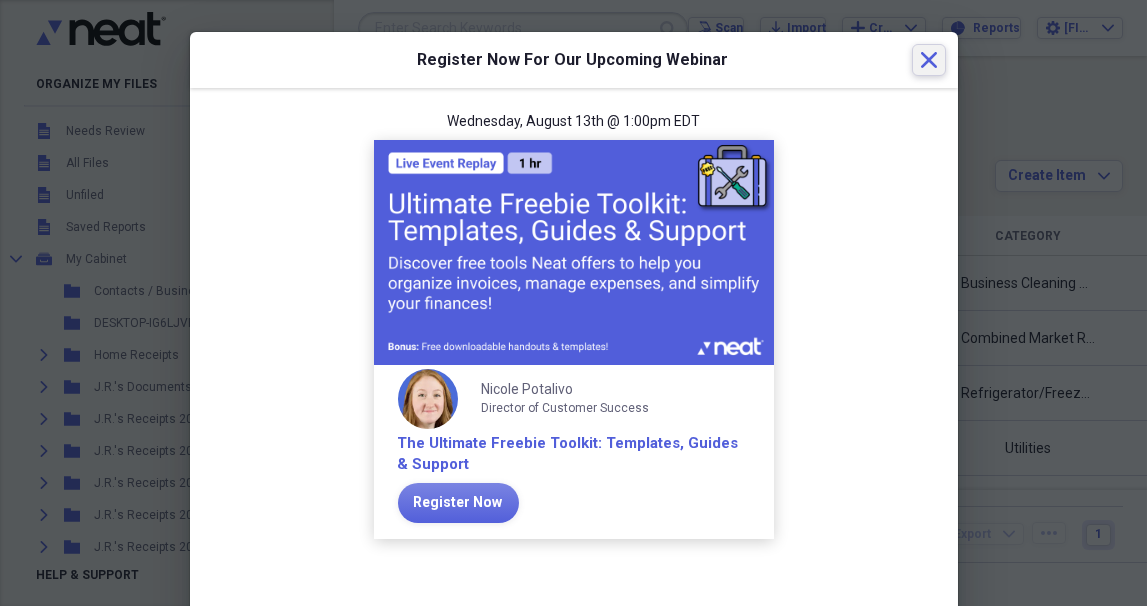 click on "Close" 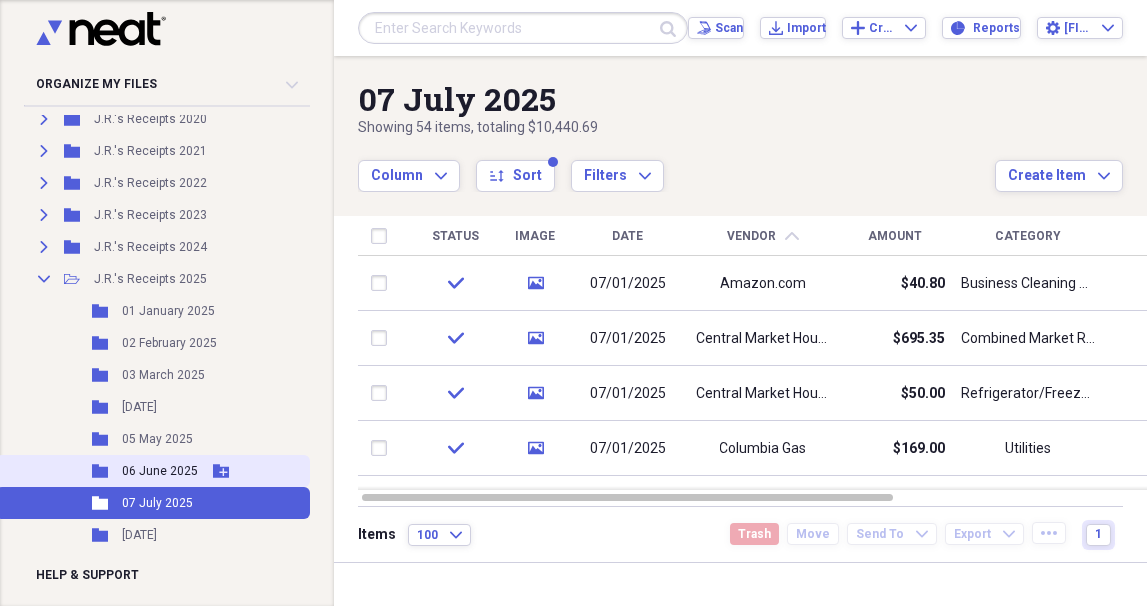 scroll, scrollTop: 500, scrollLeft: 0, axis: vertical 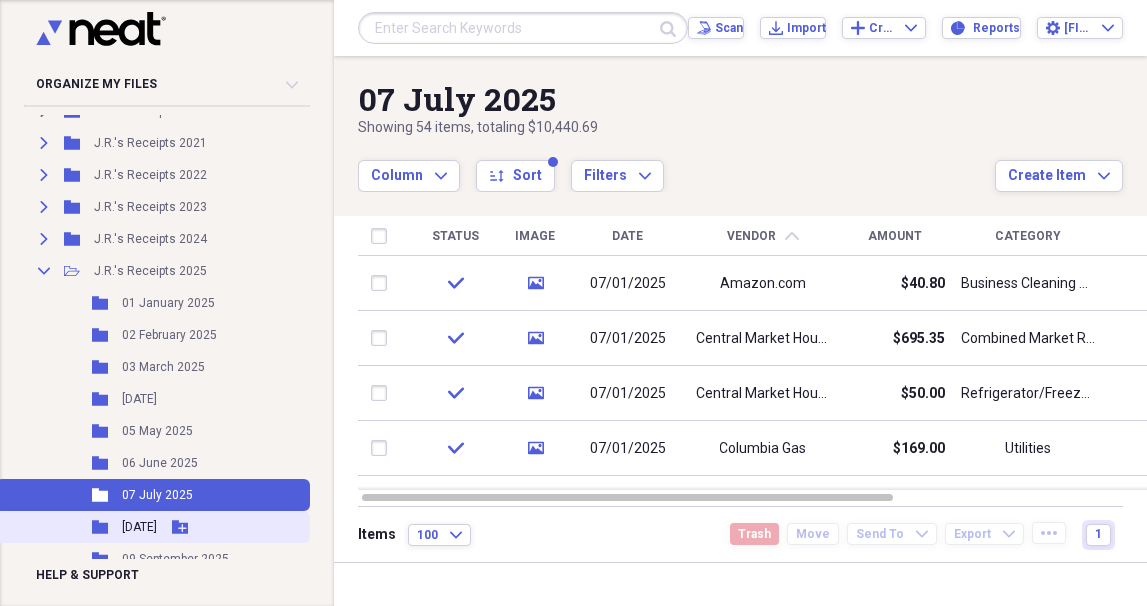 click on "[DATE]" at bounding box center [139, 527] 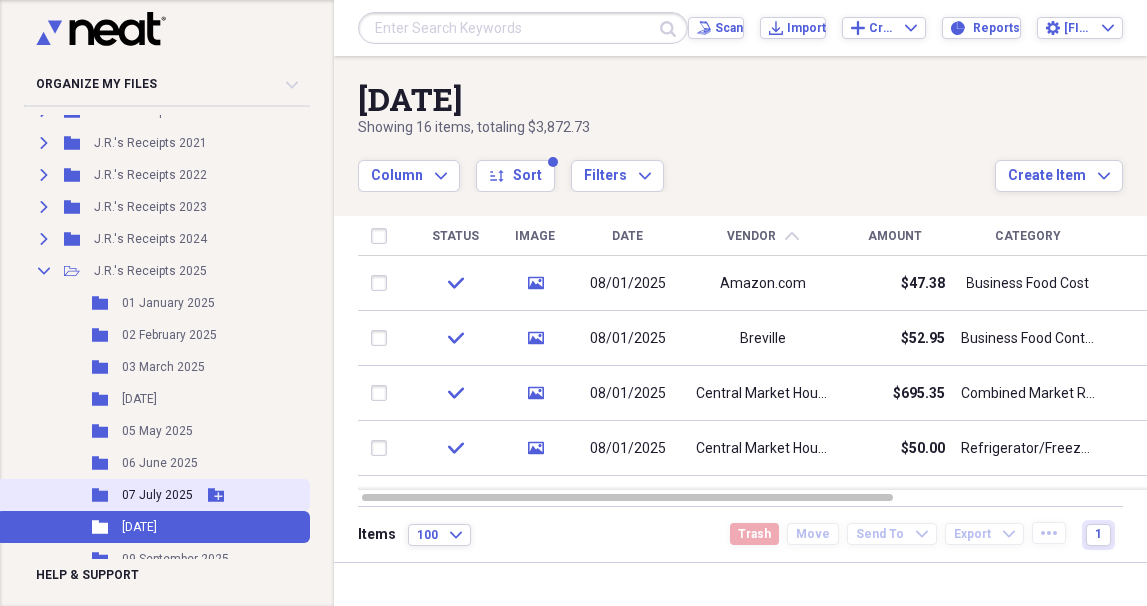 click on "07 July 2025" at bounding box center (157, 495) 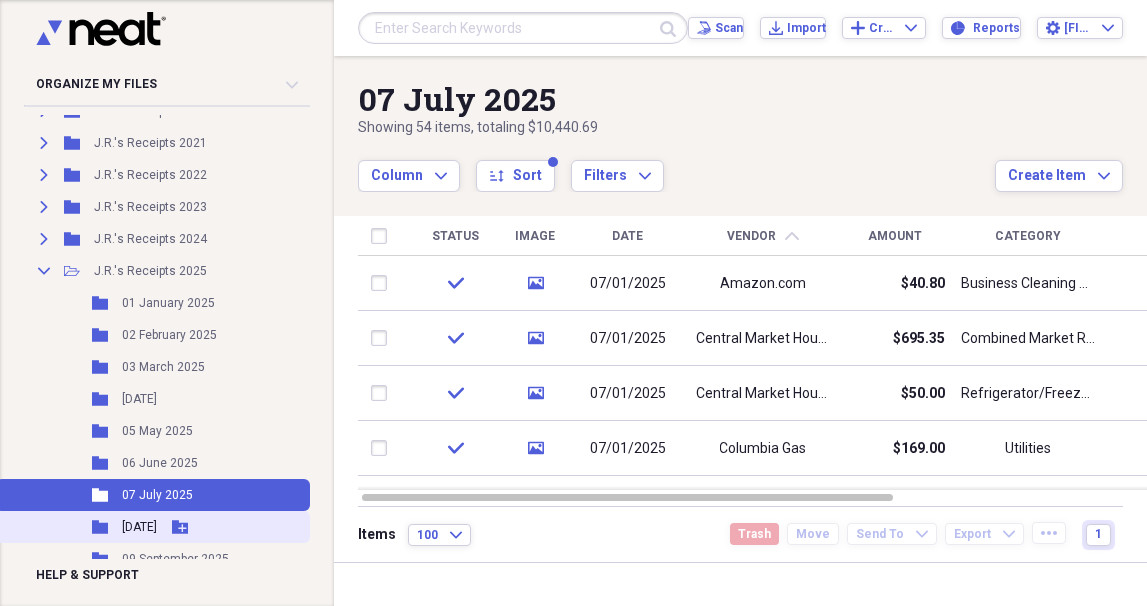 click on "[DATE]" at bounding box center (139, 527) 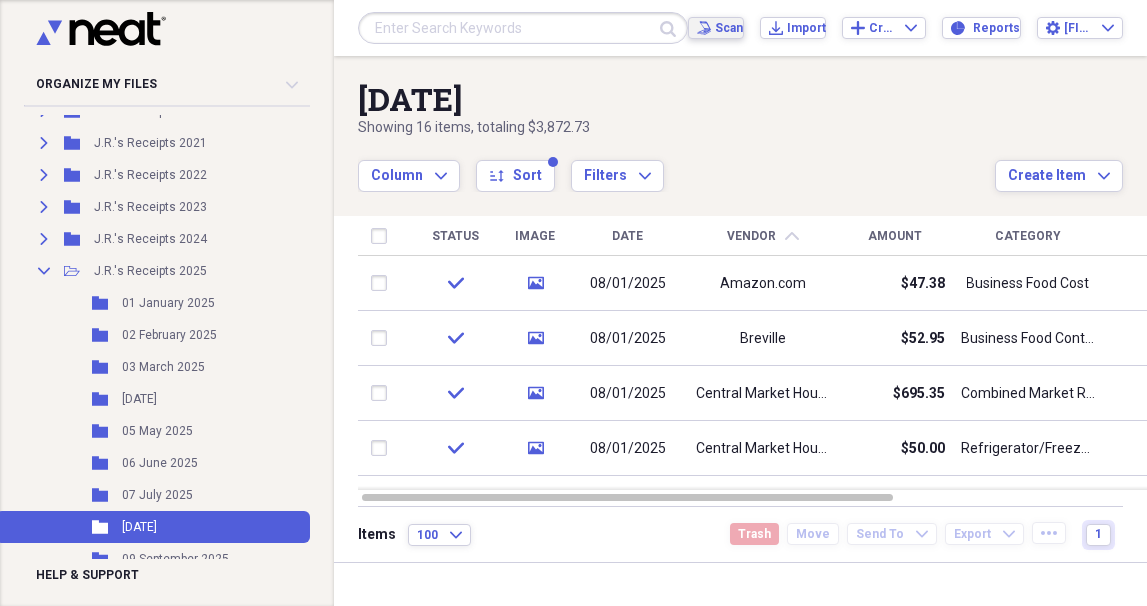 click on "Scan" at bounding box center (725, 28) 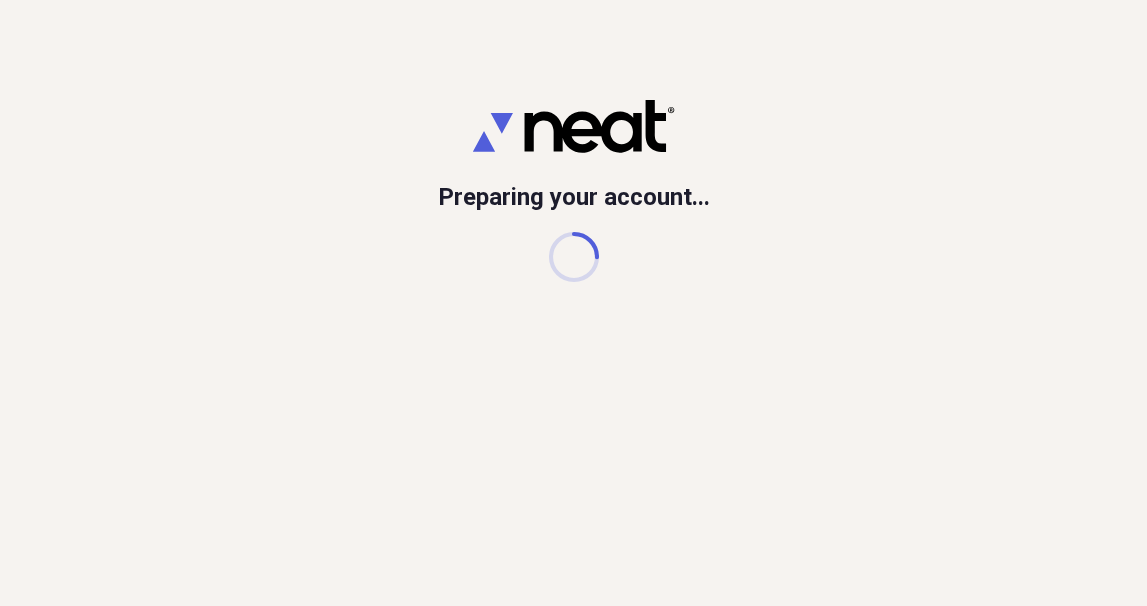 scroll, scrollTop: 0, scrollLeft: 0, axis: both 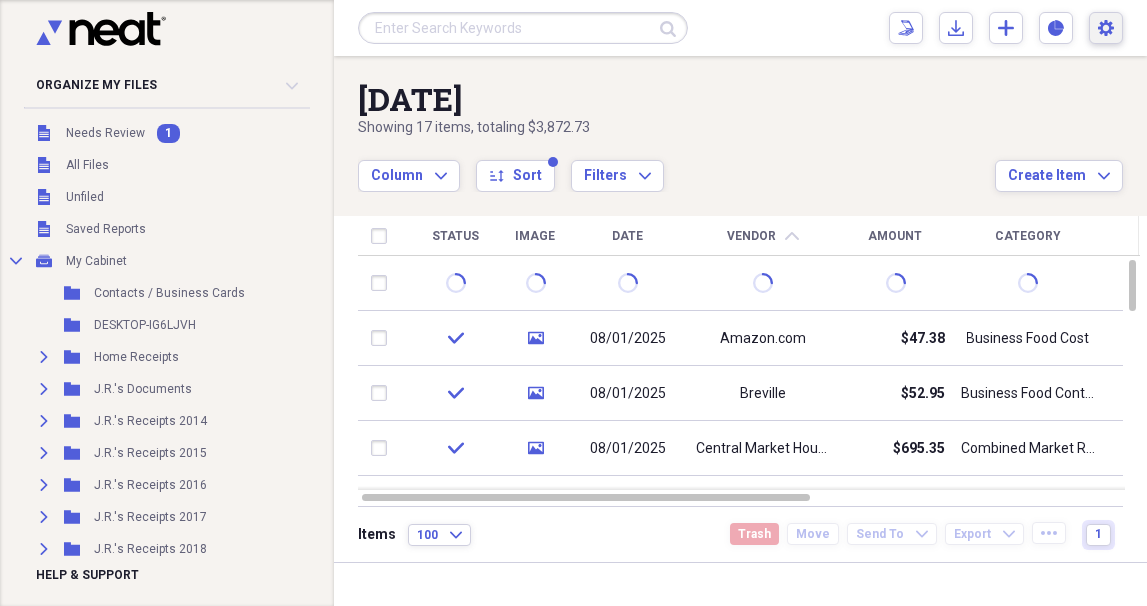 click on "Settings" 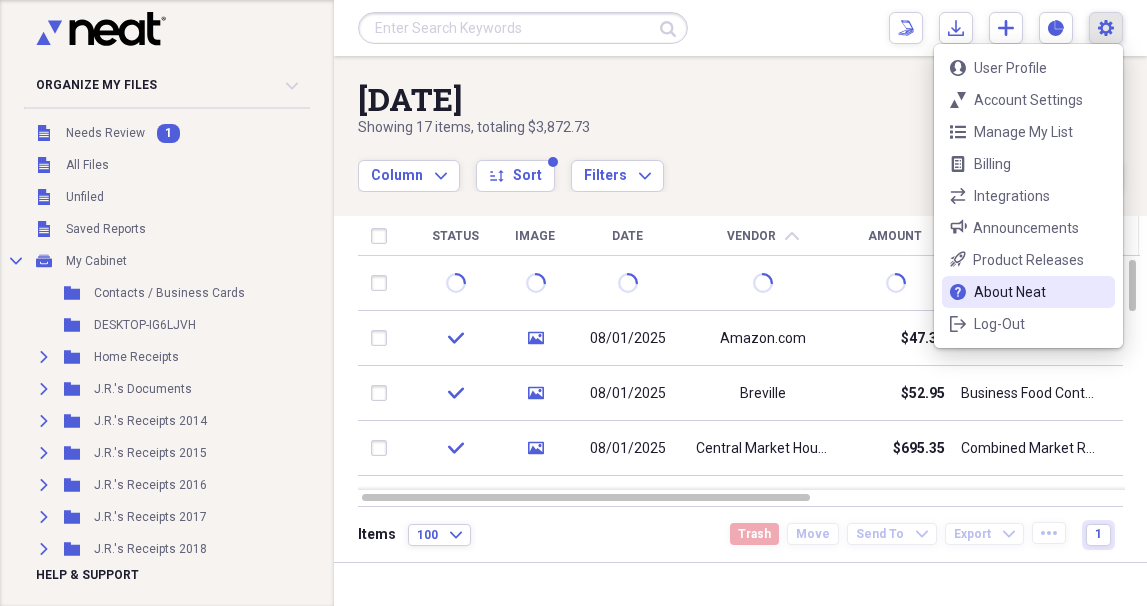click on "About Neat" at bounding box center [1028, 292] 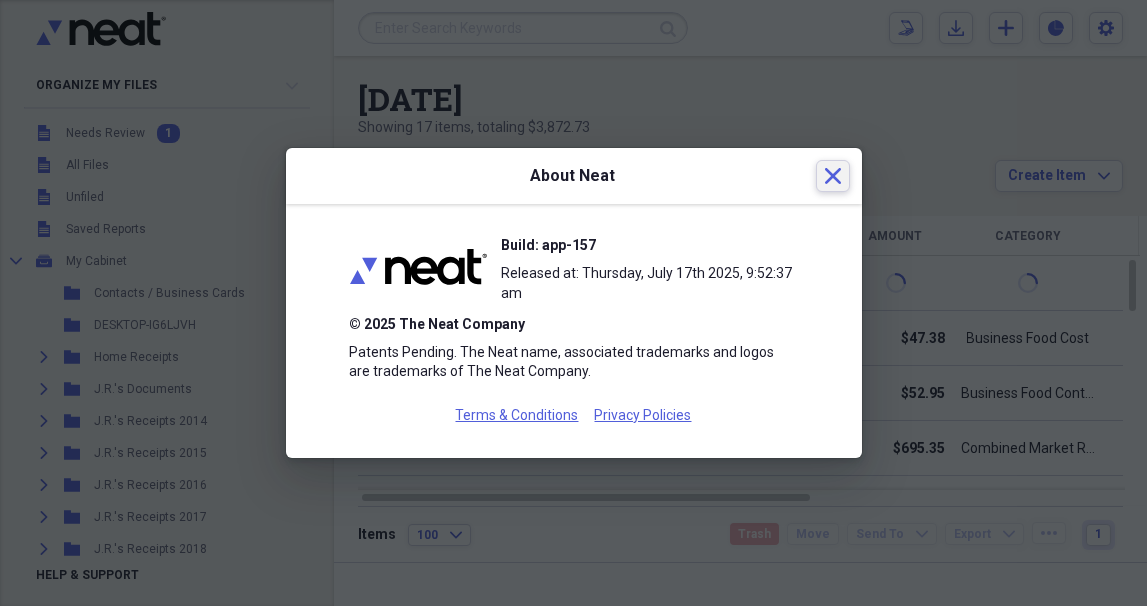 click on "Close" 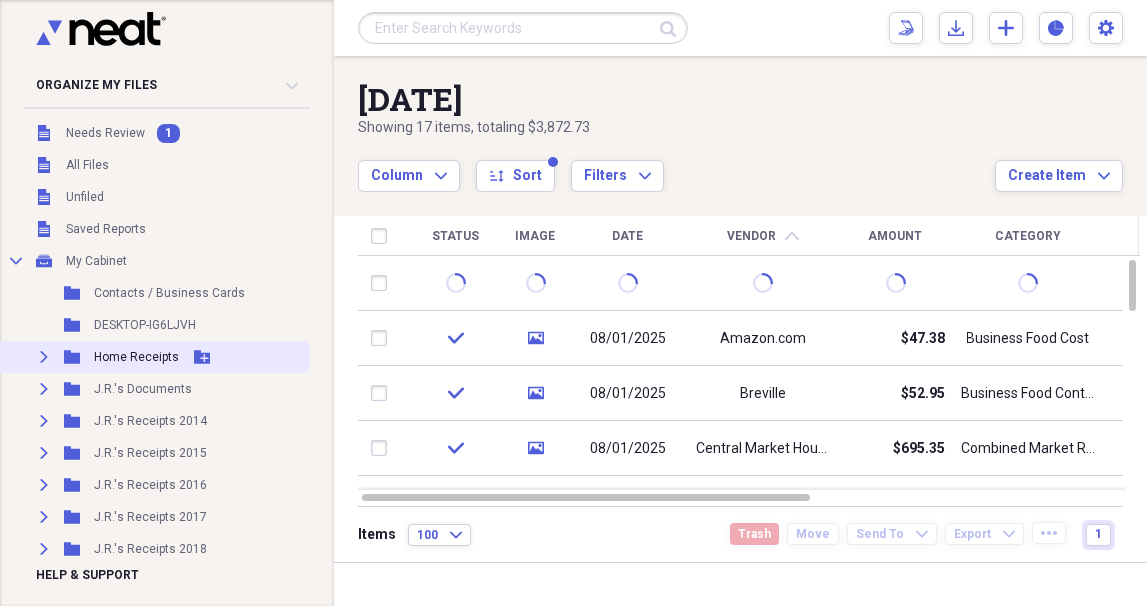 click on "Expand" 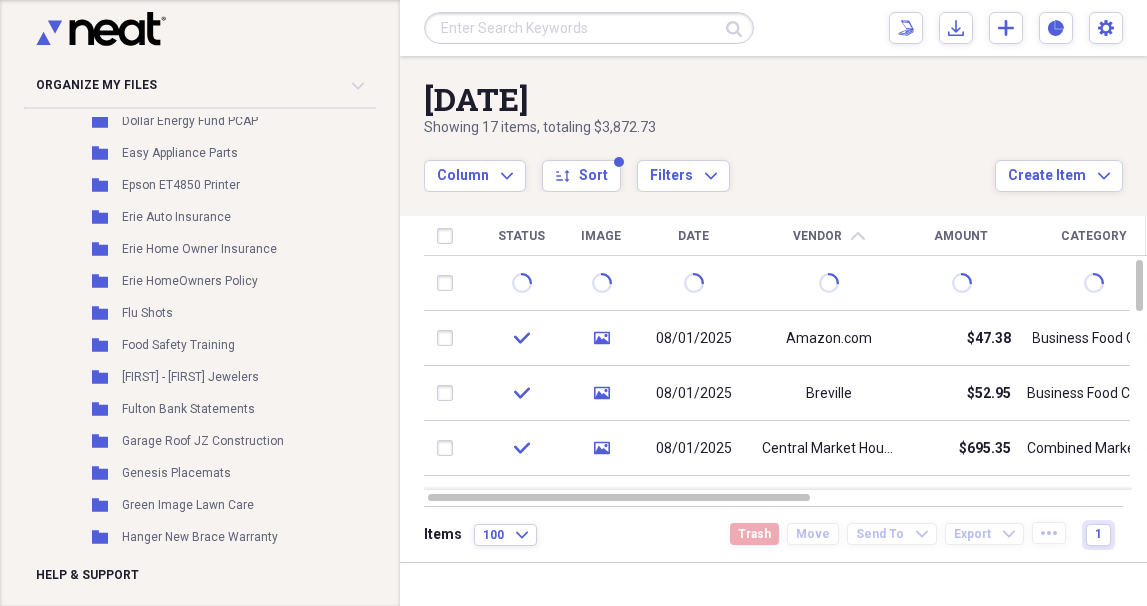 scroll, scrollTop: 799, scrollLeft: 0, axis: vertical 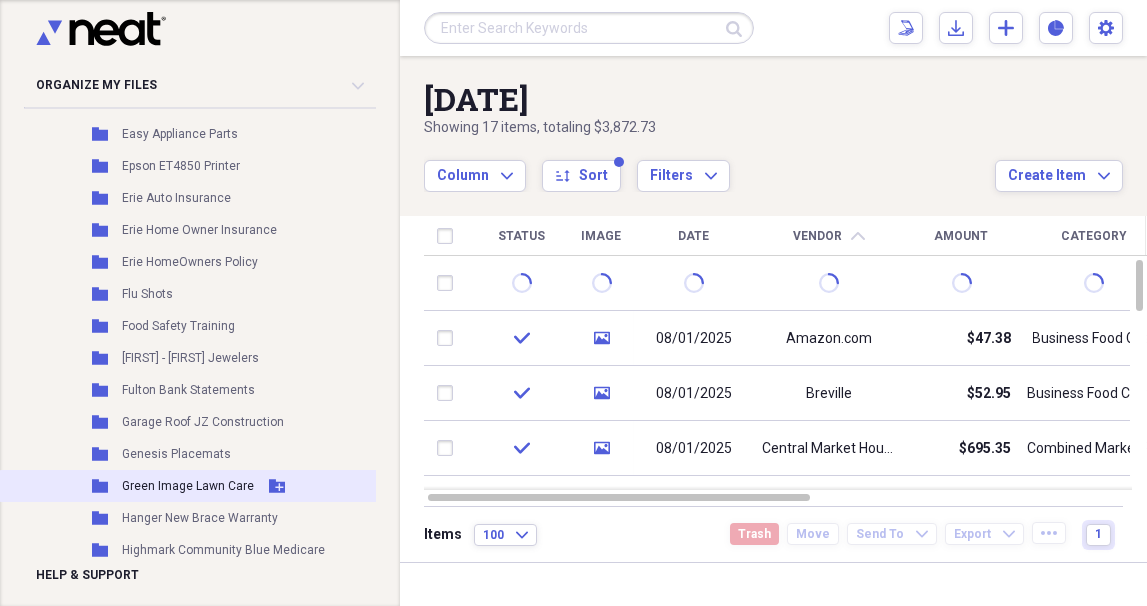 click on "Folder Green Image Lawn Care Add Folder" at bounding box center [220, 486] 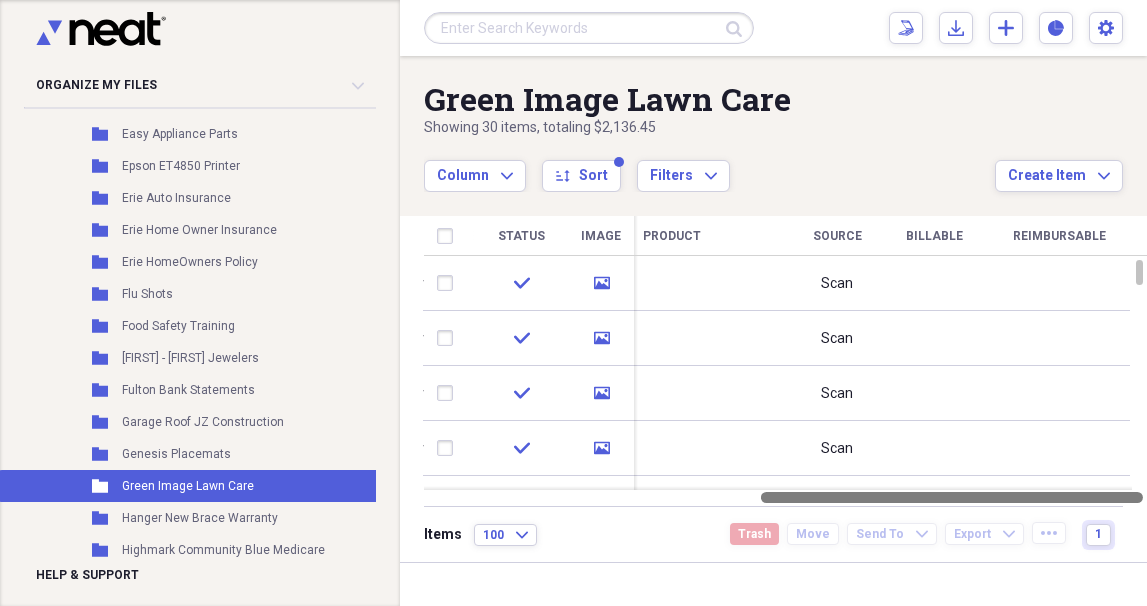 drag, startPoint x: 712, startPoint y: 495, endPoint x: 1117, endPoint y: 486, distance: 405.09998 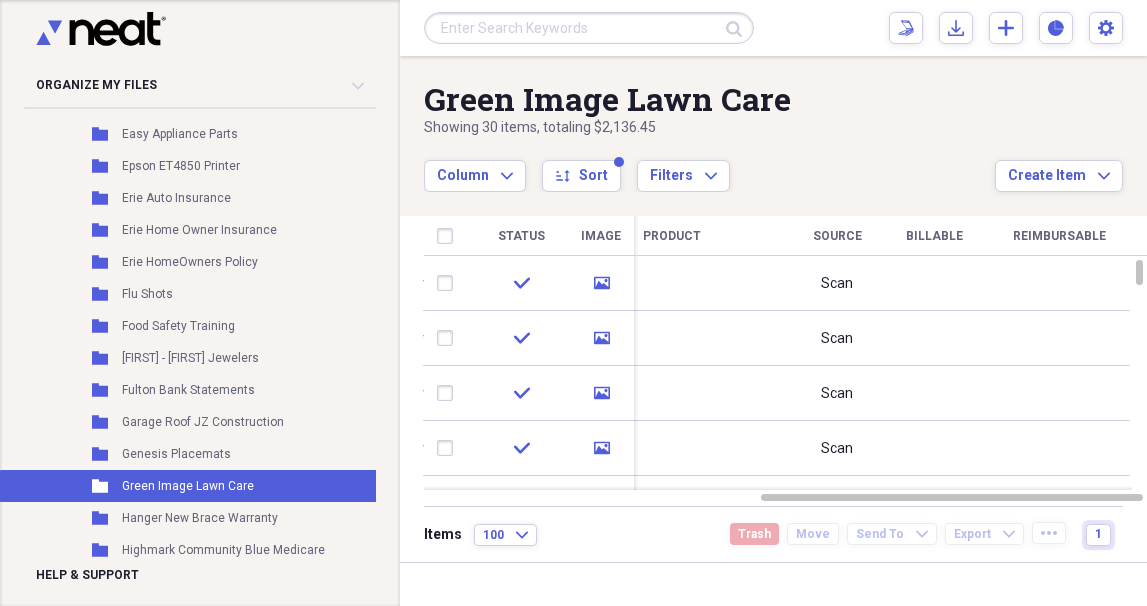 drag, startPoint x: 1030, startPoint y: 492, endPoint x: 519, endPoint y: 511, distance: 511.35312 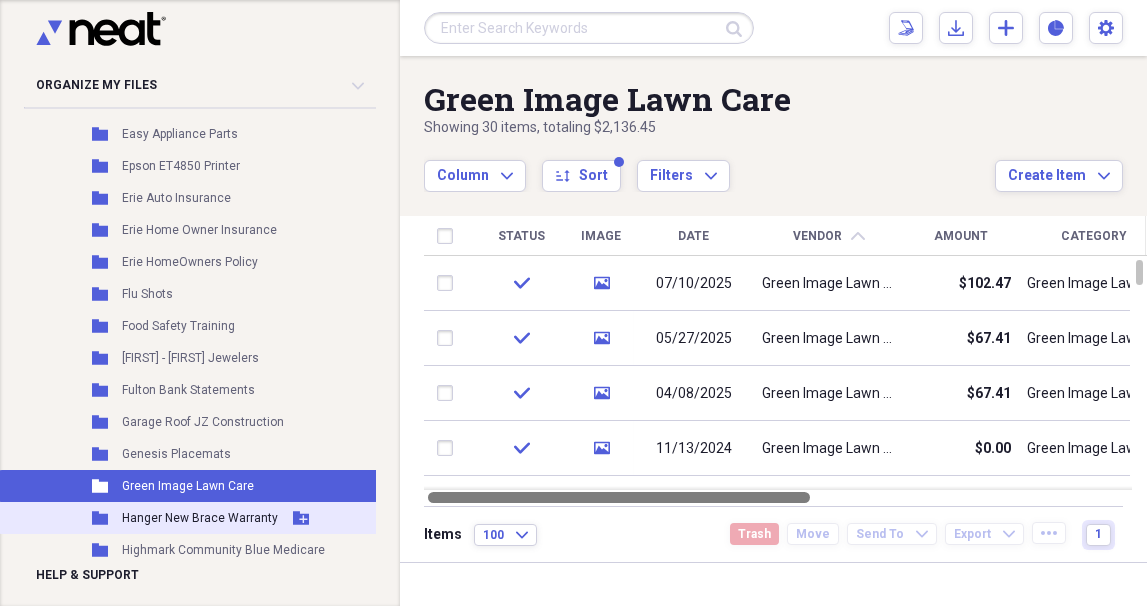 drag, startPoint x: 804, startPoint y: 493, endPoint x: 336, endPoint y: 514, distance: 468.47092 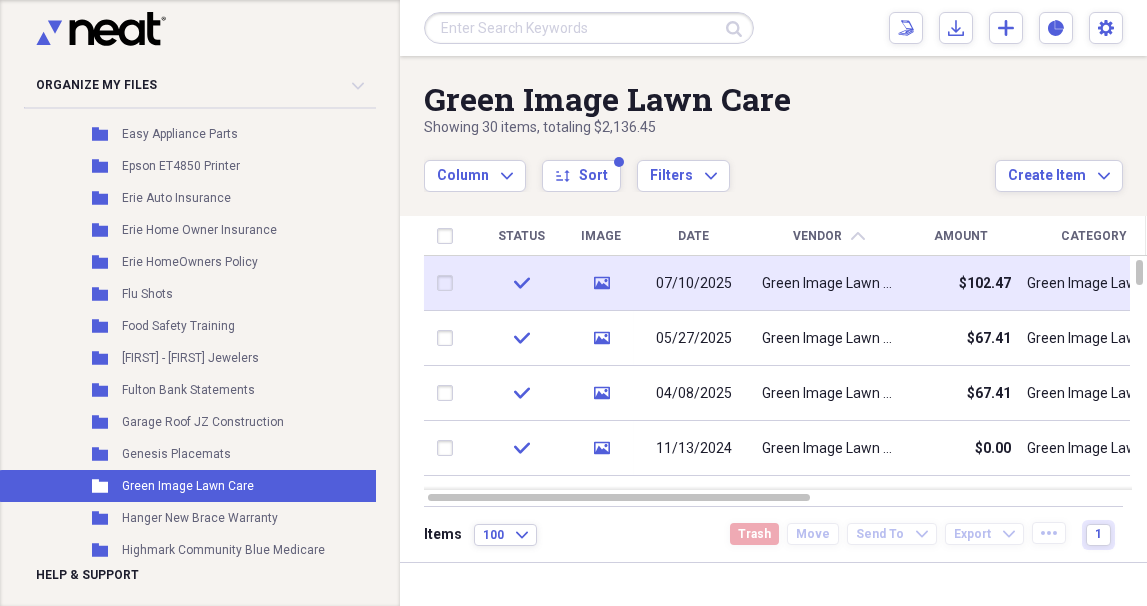 click on "Green Image Lawn Care" at bounding box center (829, 284) 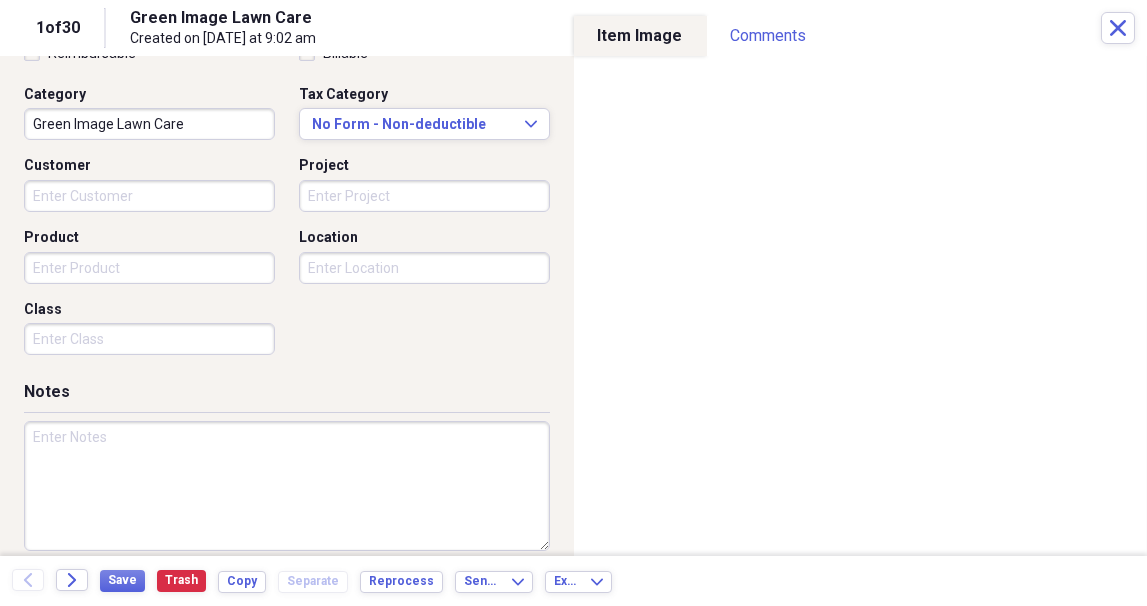 scroll, scrollTop: 518, scrollLeft: 0, axis: vertical 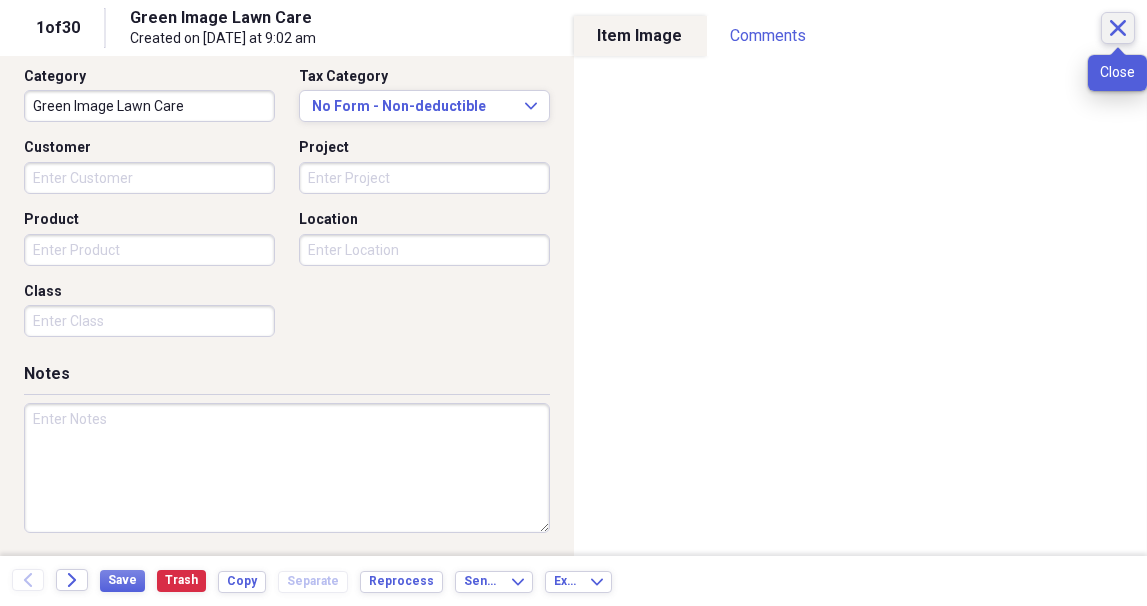 click 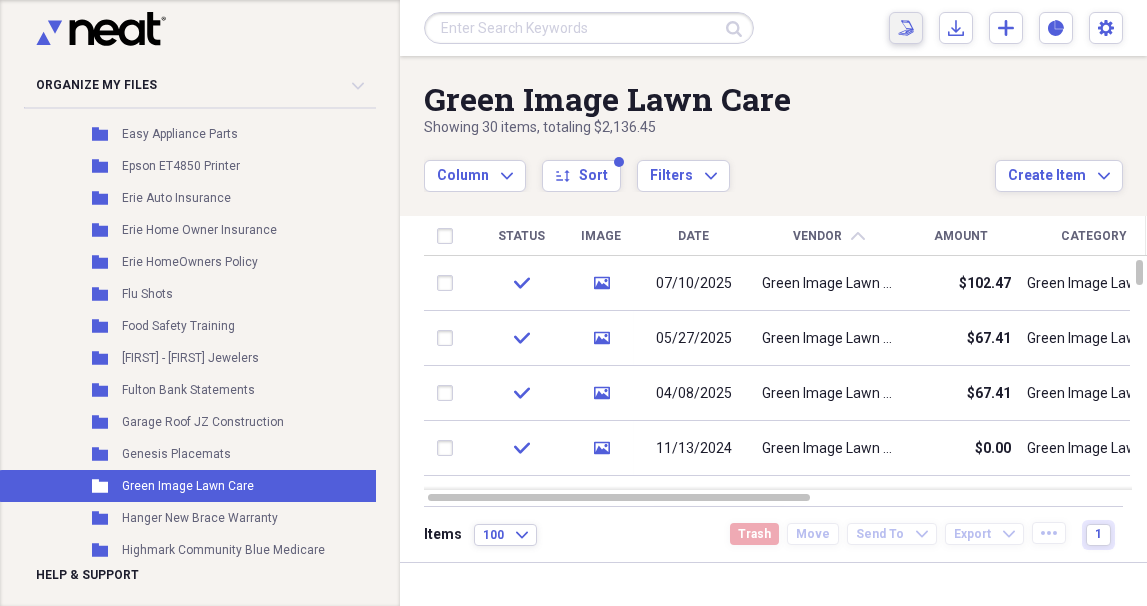 click 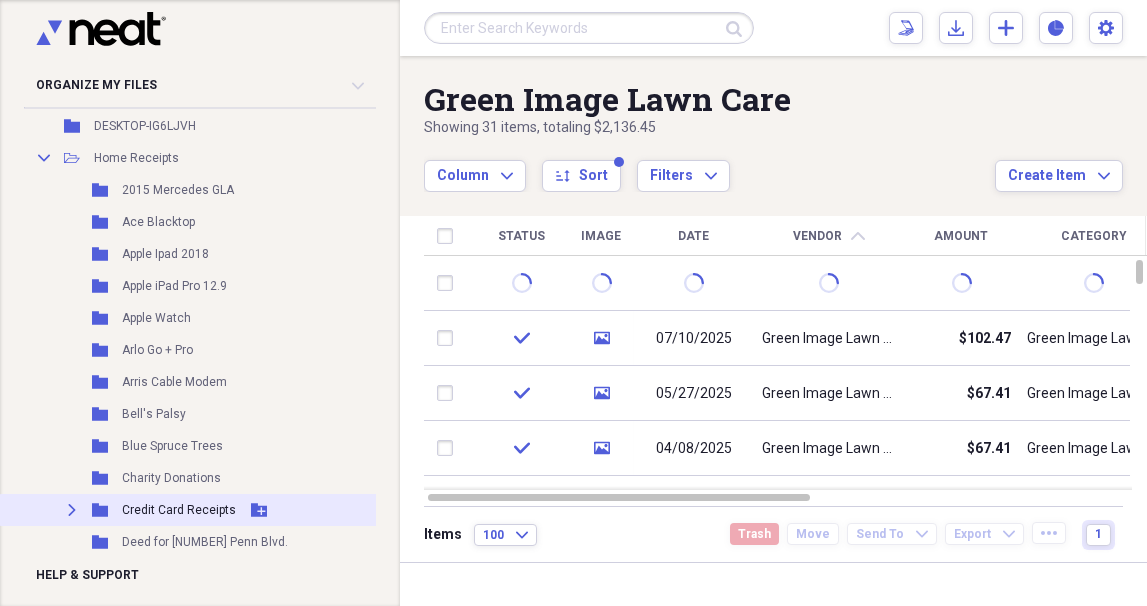 scroll, scrollTop: 0, scrollLeft: 0, axis: both 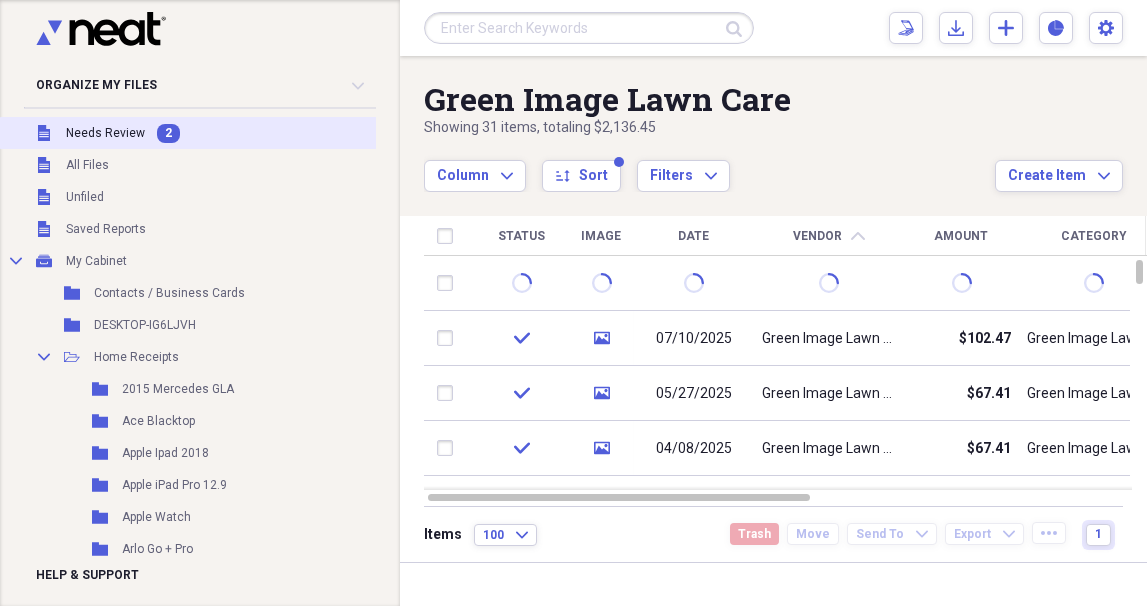 click on "Needs Review" at bounding box center [105, 133] 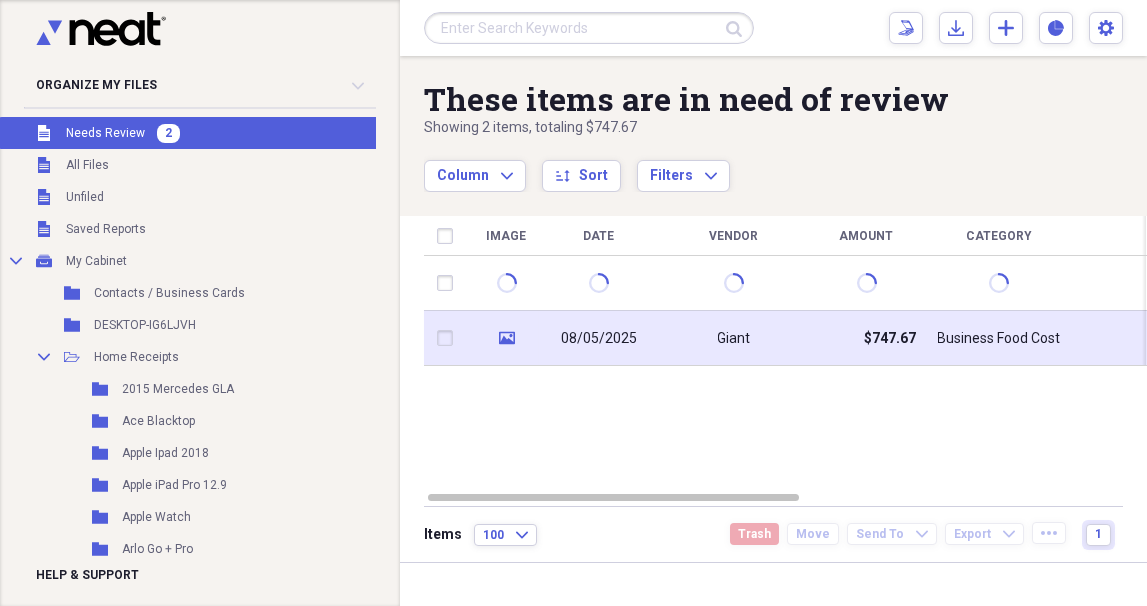 click on "08/05/2025" at bounding box center (599, 339) 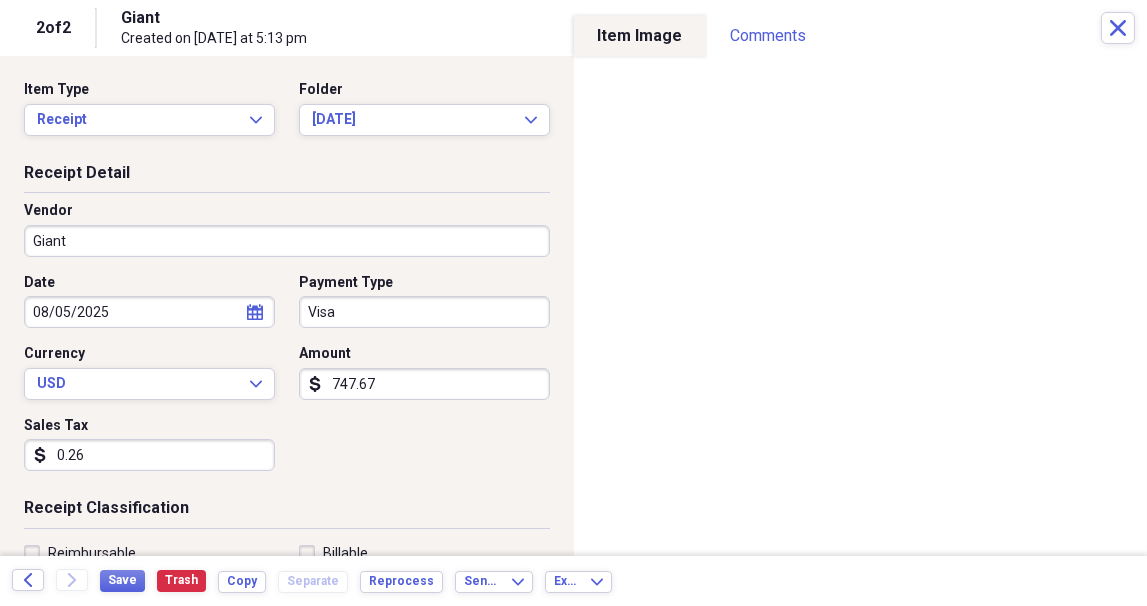 click on "747.67" at bounding box center [424, 384] 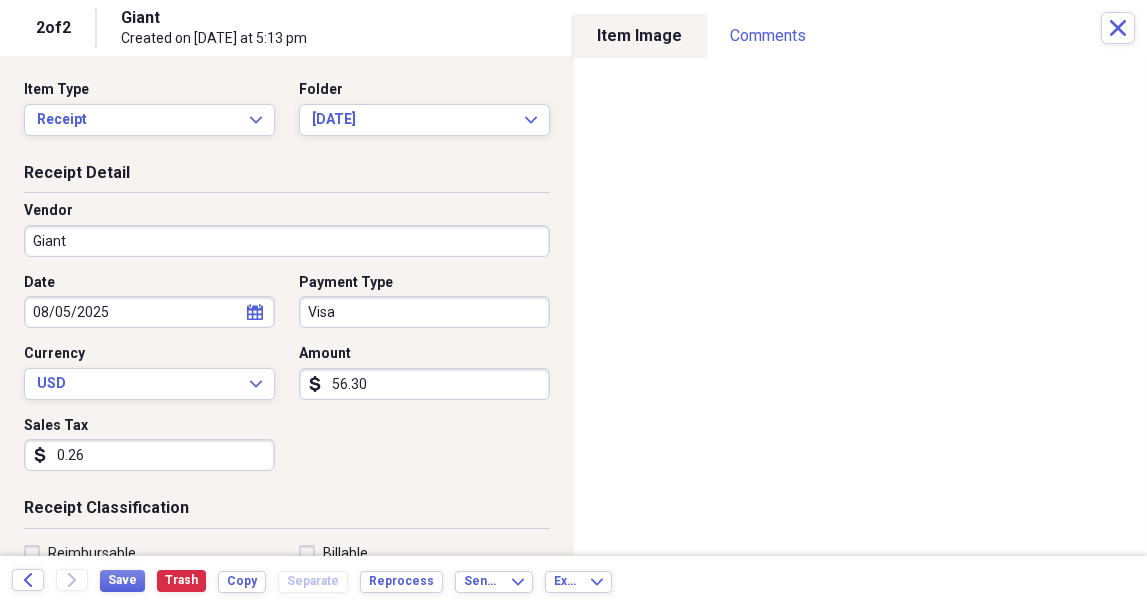 type on "56.30" 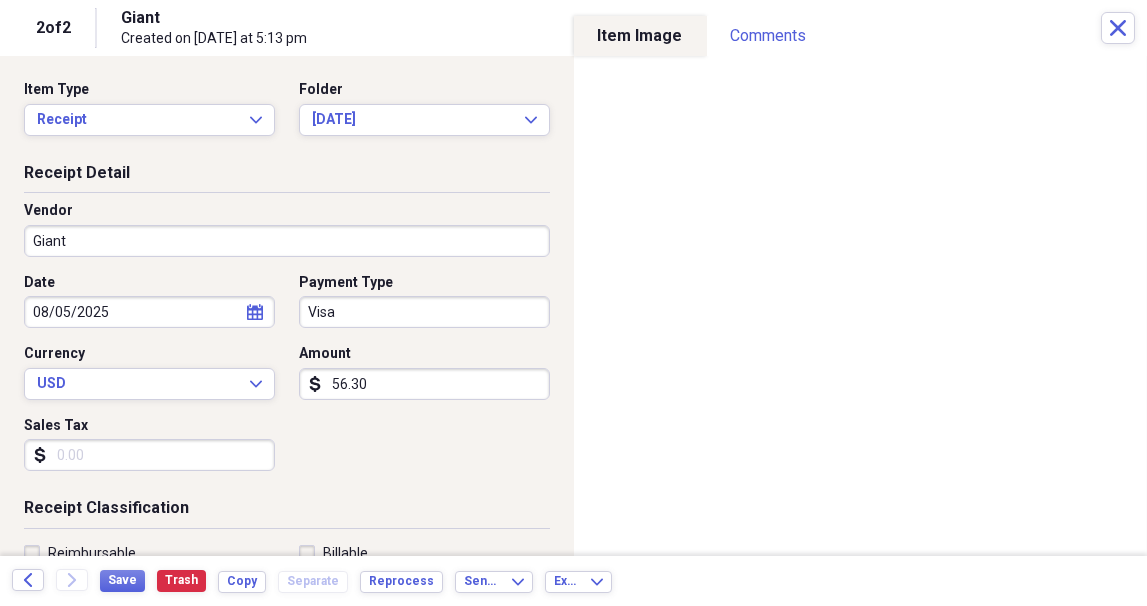 type 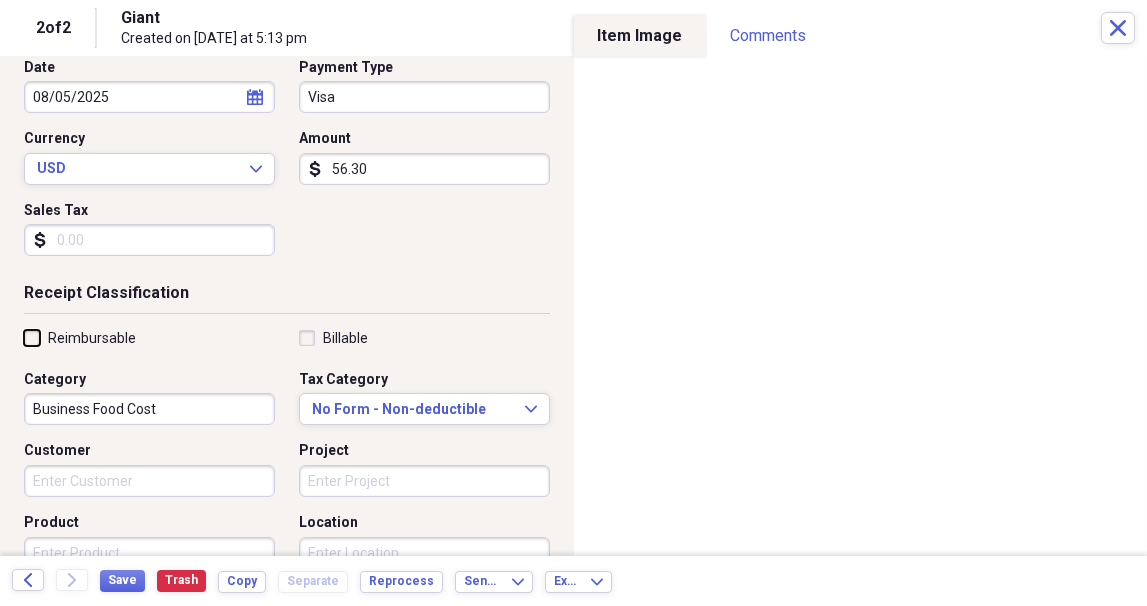 scroll, scrollTop: 199, scrollLeft: 0, axis: vertical 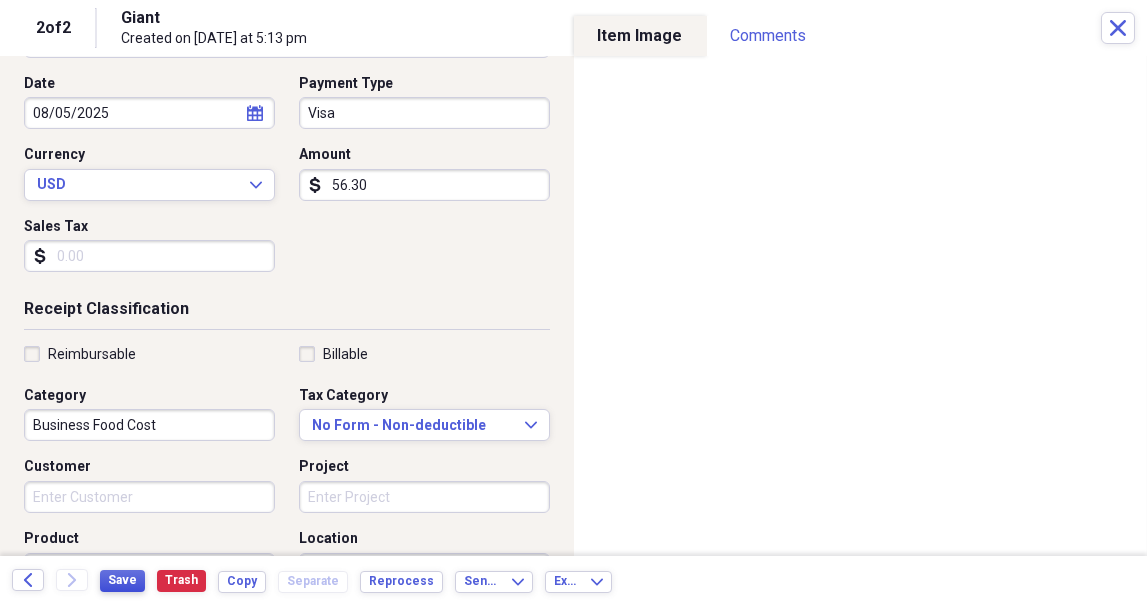 click on "Save" at bounding box center (122, 580) 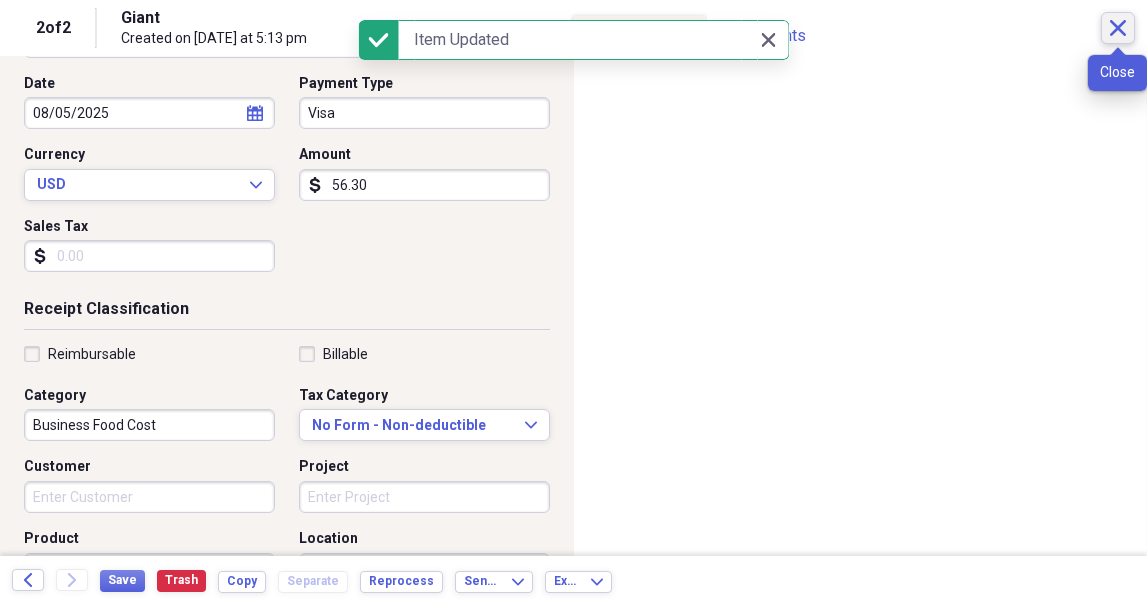 click 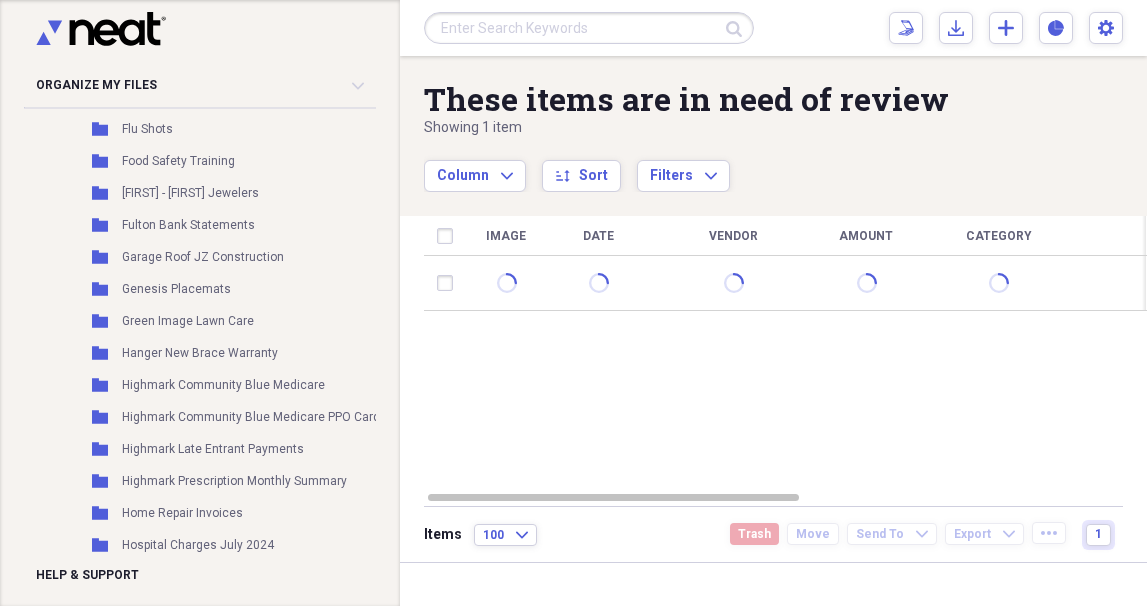 scroll, scrollTop: 999, scrollLeft: 0, axis: vertical 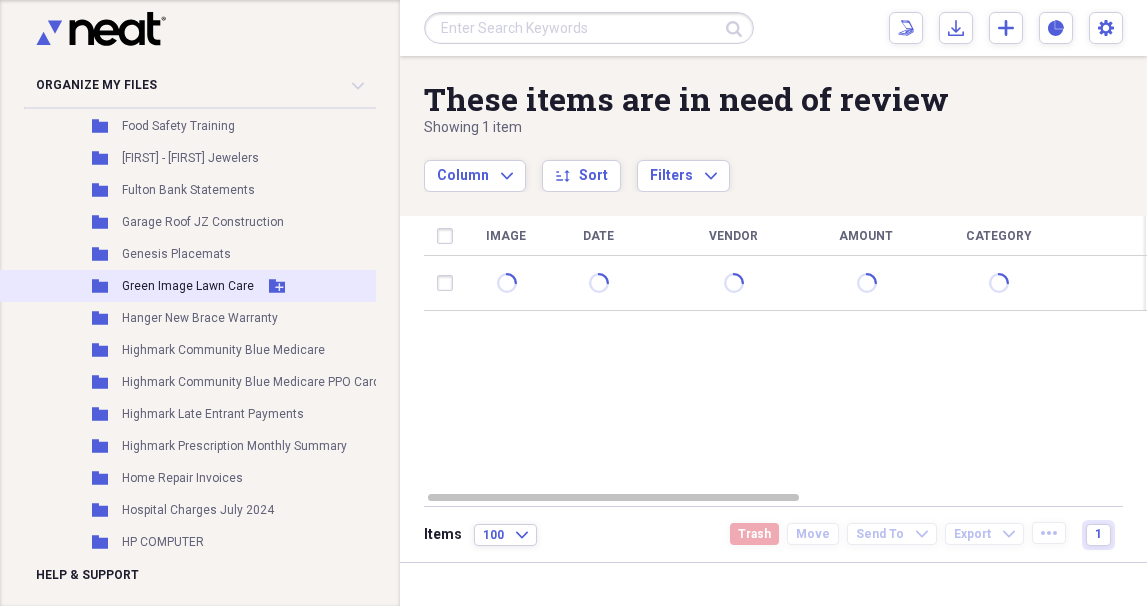 click on "Green Image Lawn Care" at bounding box center [188, 286] 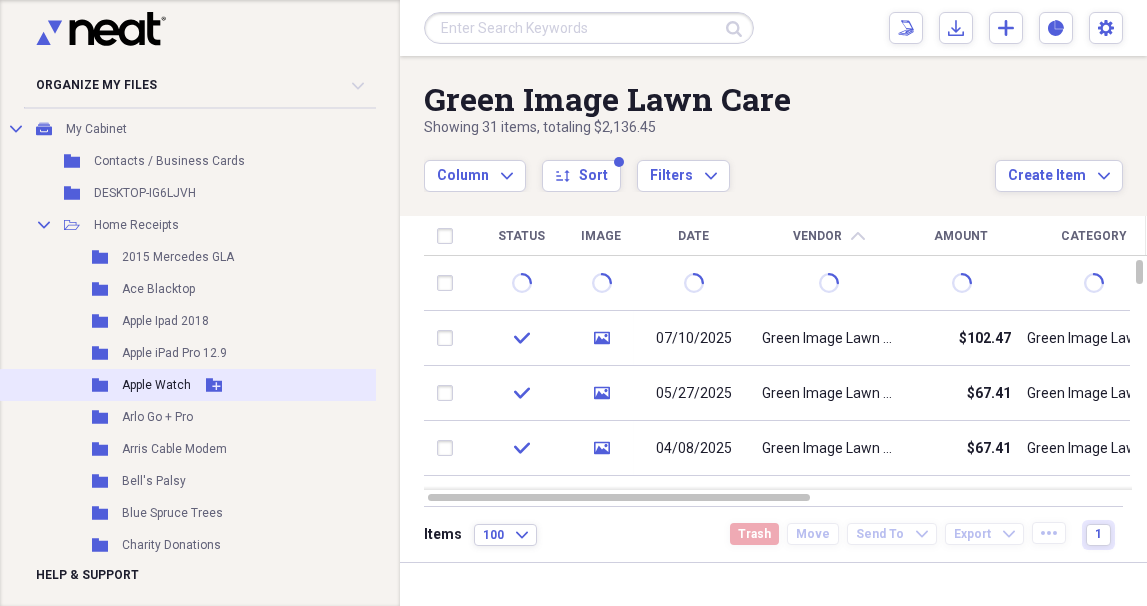 scroll, scrollTop: 100, scrollLeft: 0, axis: vertical 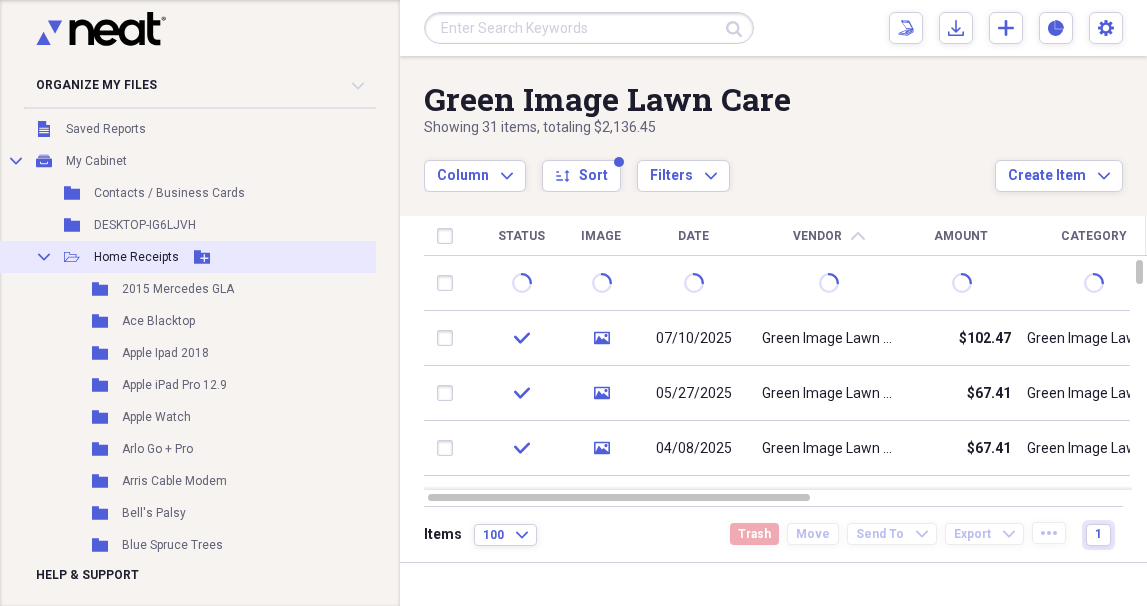 click on "Collapse" at bounding box center (44, 257) 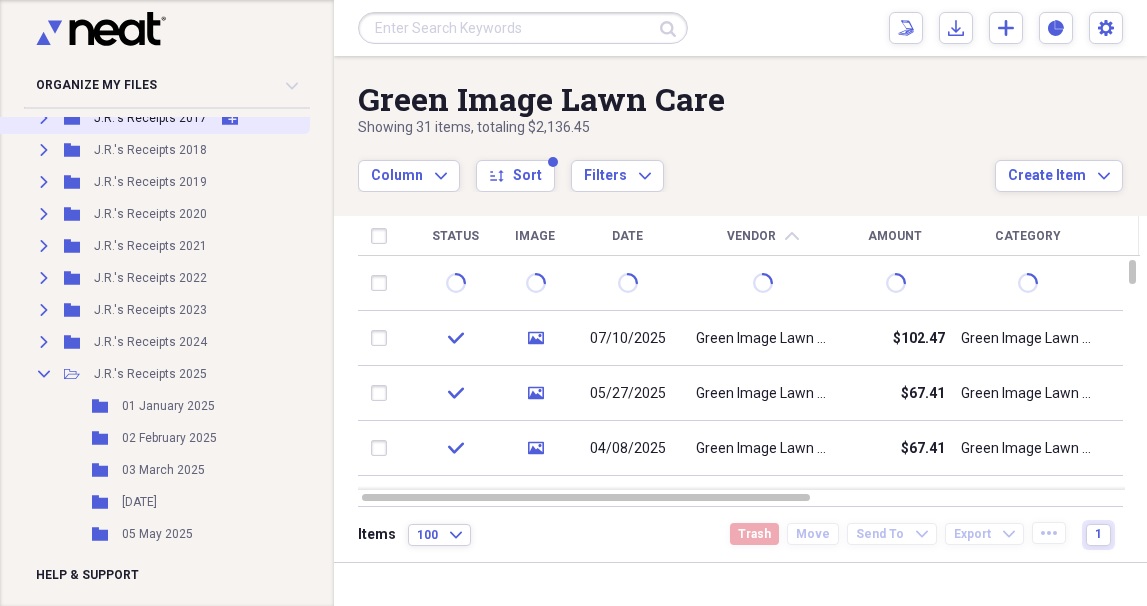 scroll, scrollTop: 599, scrollLeft: 0, axis: vertical 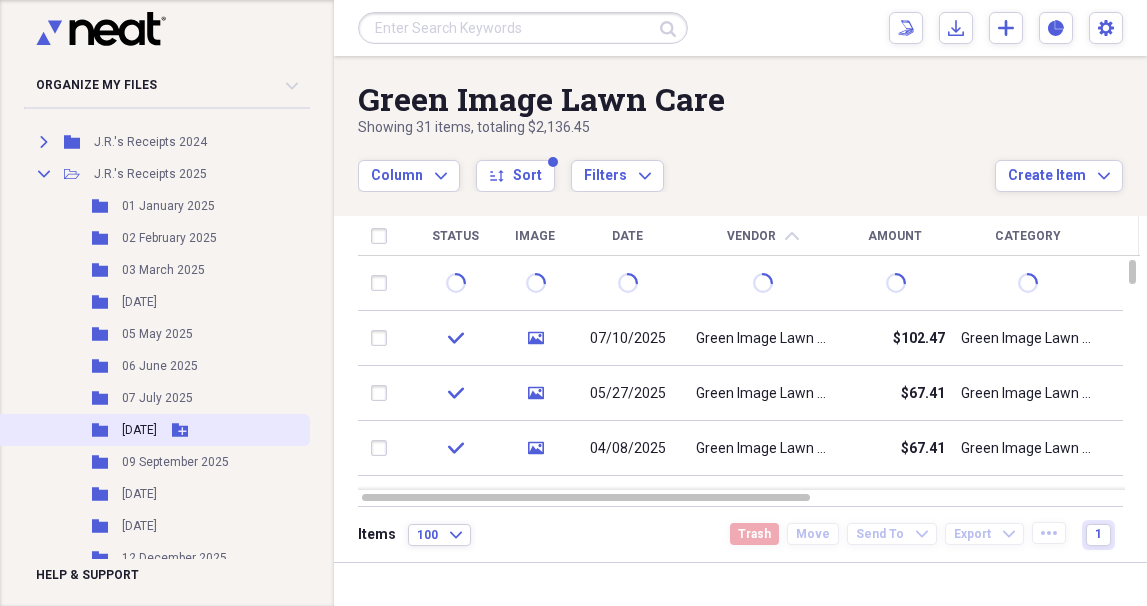 click on "[DATE]" at bounding box center [139, 430] 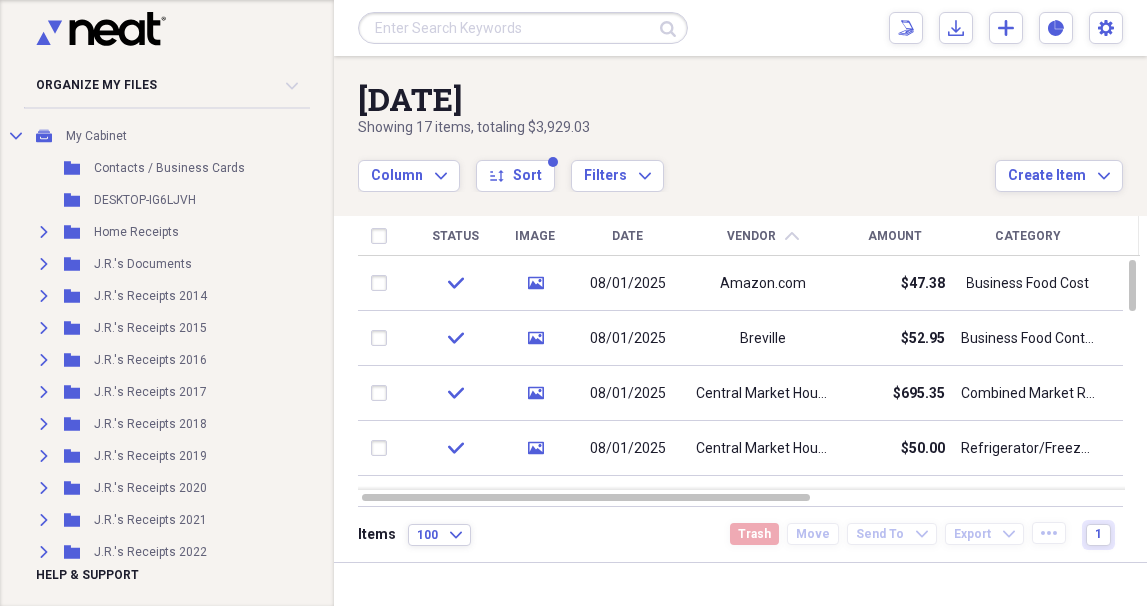 scroll, scrollTop: 0, scrollLeft: 0, axis: both 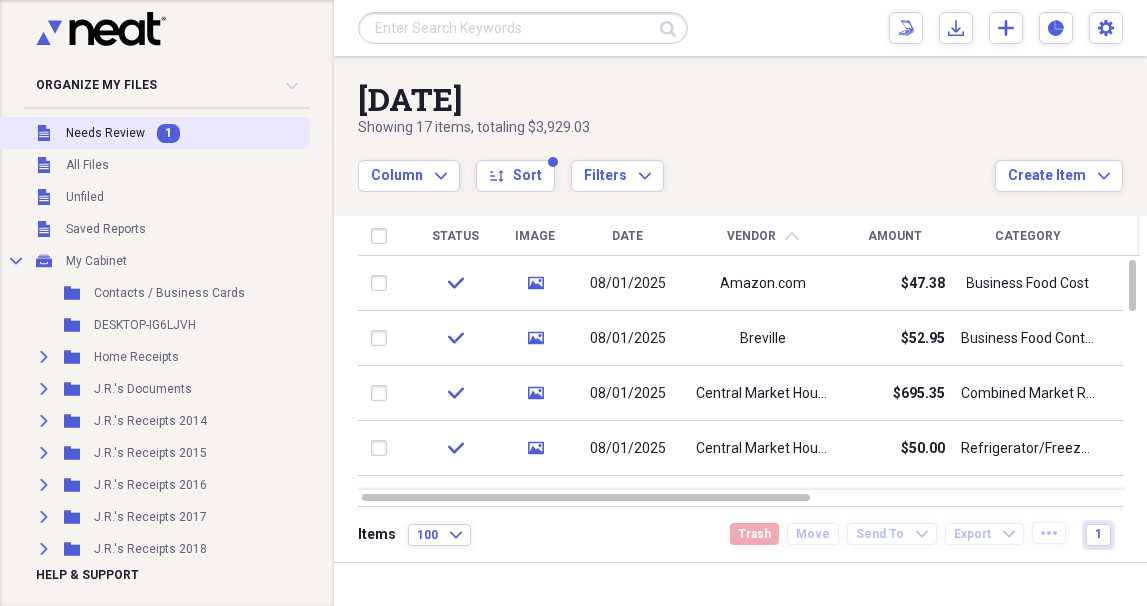 click on "Unfiled Needs Review 1" at bounding box center (153, 133) 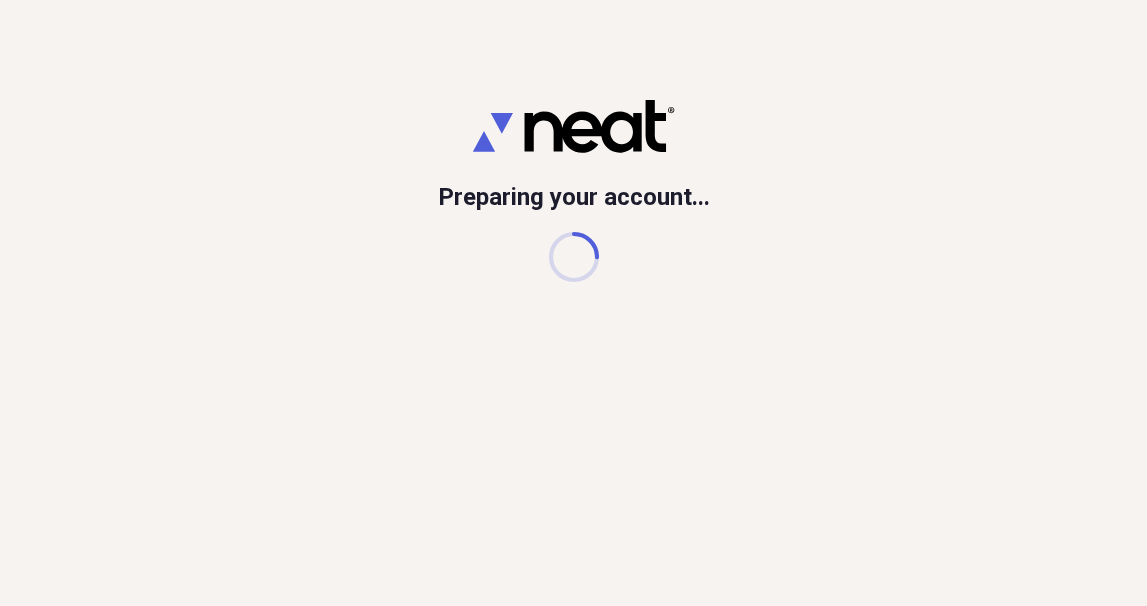 scroll, scrollTop: 0, scrollLeft: 0, axis: both 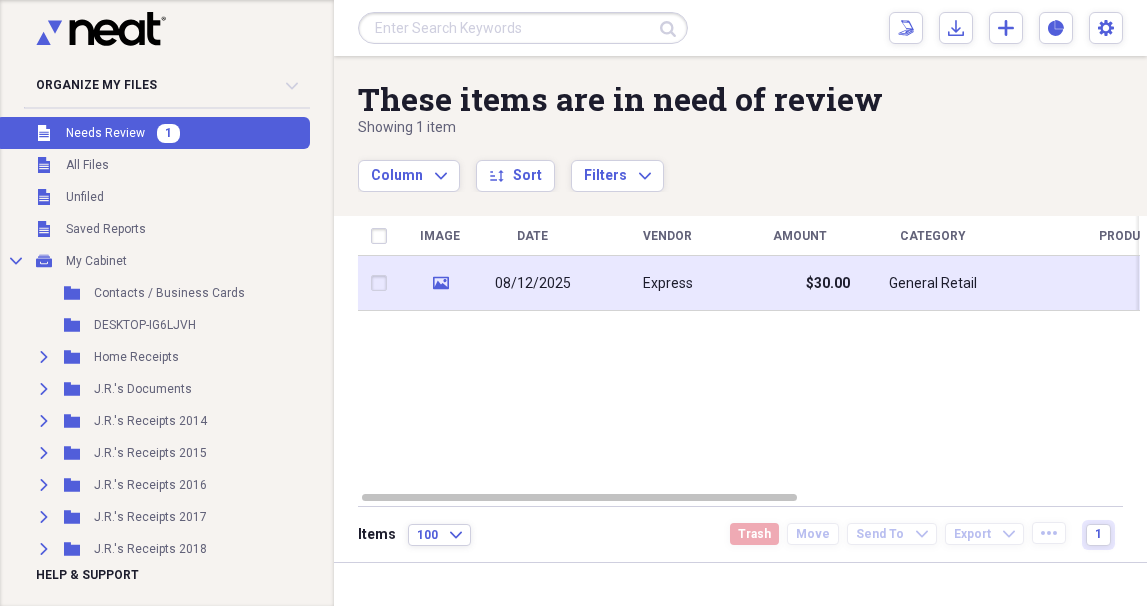 click on "08/12/2025" at bounding box center (533, 284) 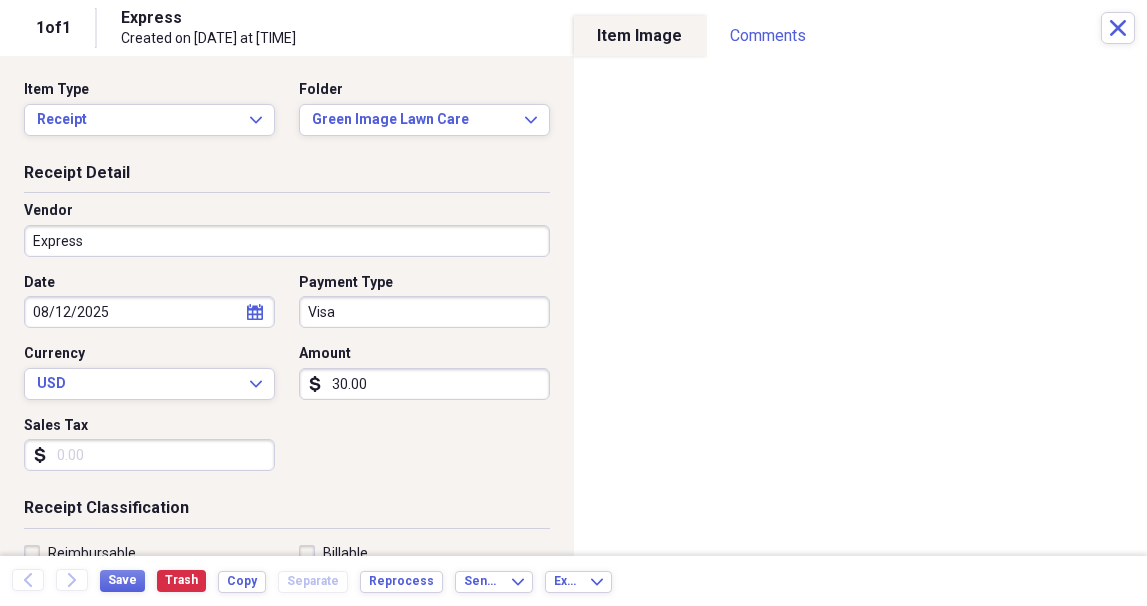 click on "Express" at bounding box center [287, 241] 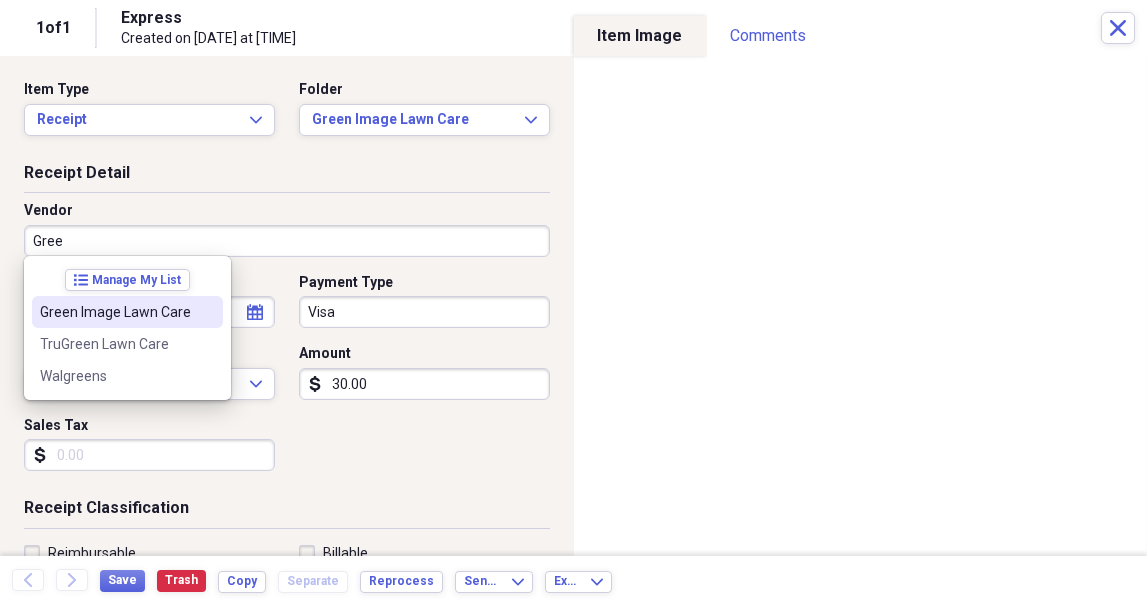 click on "Green Image Lawn Care" at bounding box center [115, 312] 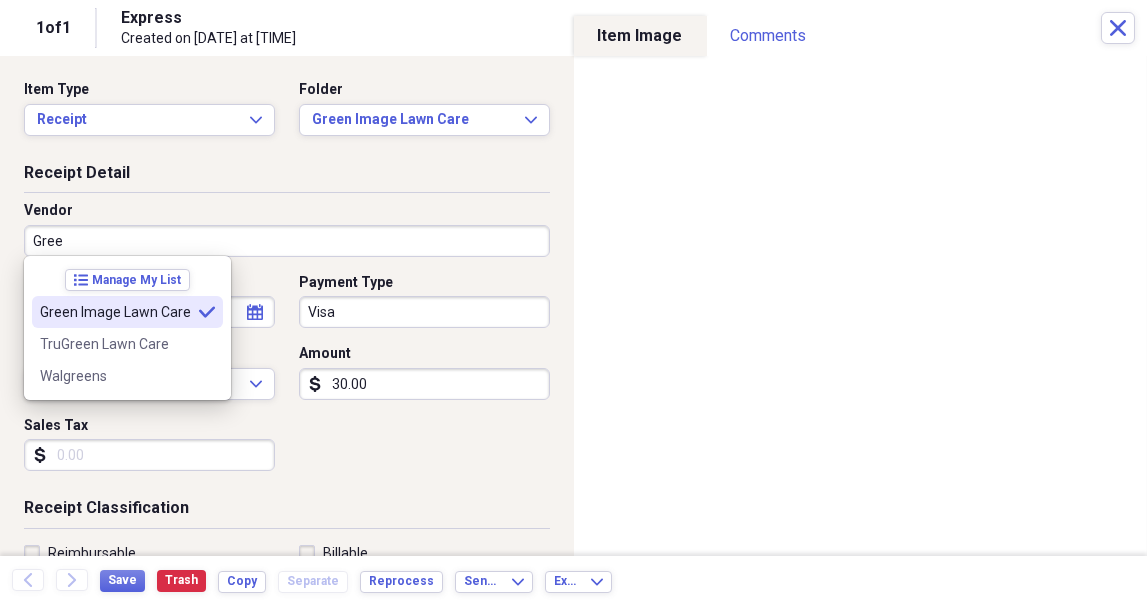 type on "Green Image Lawn Care" 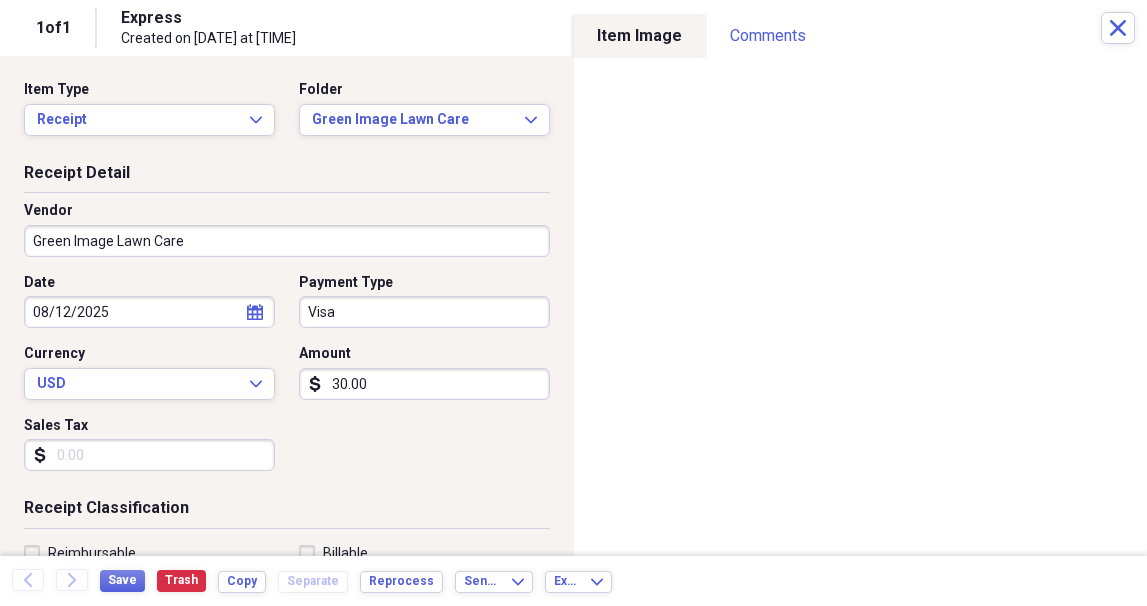 type on "Green Image Lawn Care" 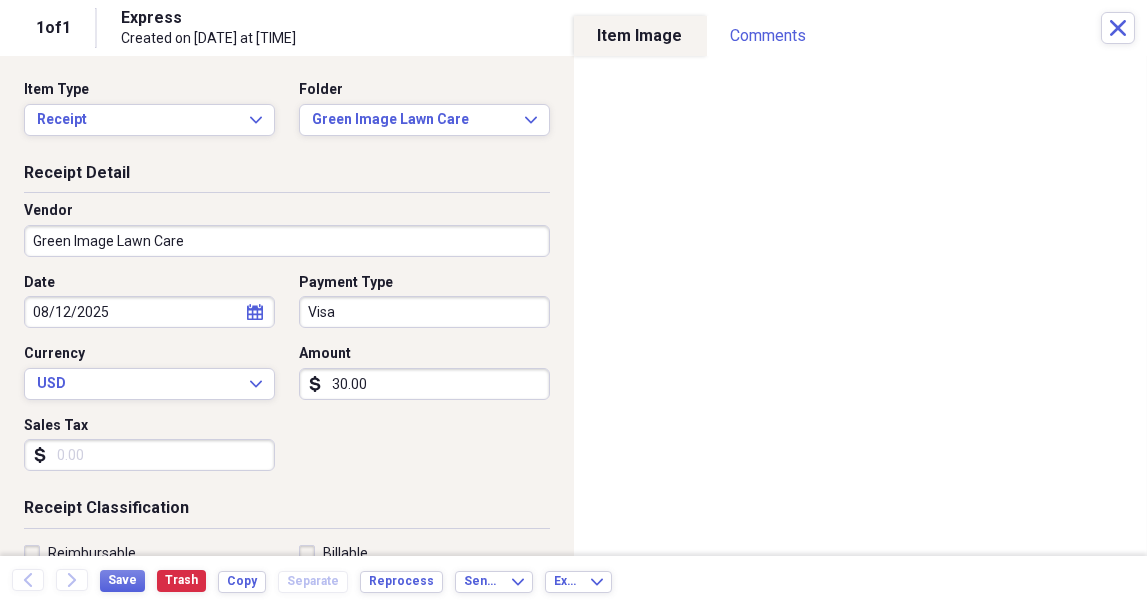 select on "7" 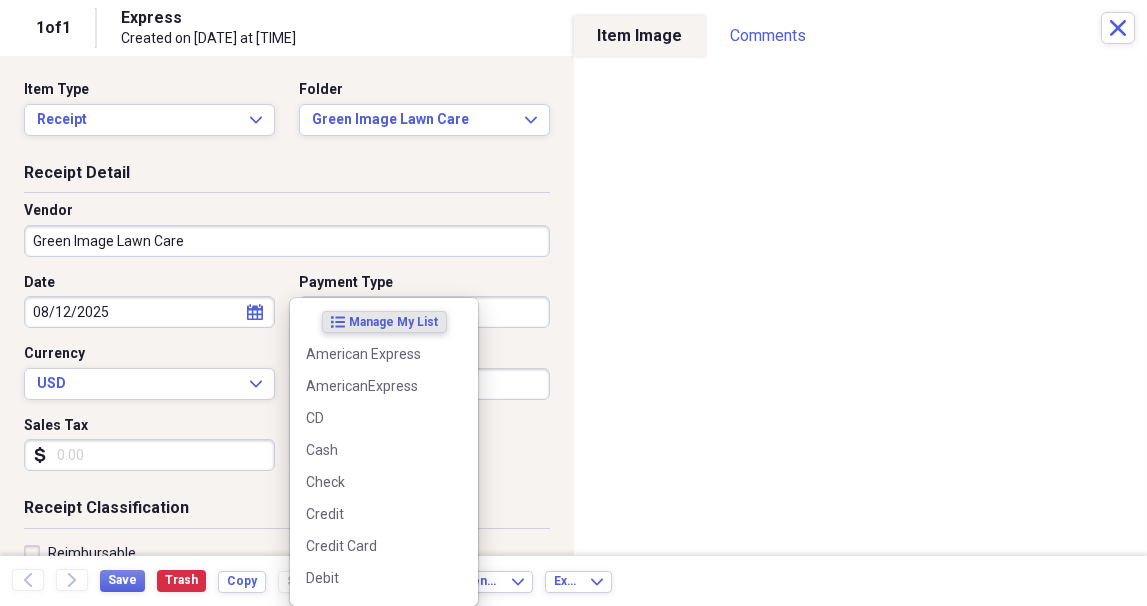 click on "Organize My Files Collapse Unfiled Needs Review Unfiled All Files Unfiled Unfiled Unfiled Saved Reports Collapse My Cabinet My Cabinet Add Folder Folder Contacts / Business Cards Add Folder Folder DESKTOP-IG6LJVH Add Folder Expand Folder Home Receipts Add Folder Expand Folder J.R.'s Documents Add Folder Expand Folder J.R.'s Receipts 2014 Add Folder Expand Folder J.R.'s Receipts 2015 Add Folder Expand Folder J.R.'s Receipts 2016 Add Folder Expand Folder J.R.'s Receipts 2017 Add Folder Expand Folder J.R.'s Receipts 2018 Add Folder Expand Folder J.R.'s Receipts 2019 Add Folder Expand Folder J.R.'s Receipts 2020 Add Folder Expand Folder J.R.'s Receipts 2021 Add Folder Expand Folder J.R.'s Receipts 2022 Add Folder Expand Folder J.R.'s Receipts 2023 Add Folder Expand Folder J.R.'s Receipts 2024 Add Folder Collapse Open Folder J.R.'s Receipts 2025 Add Folder Folder 01 January 2025 Add Folder Folder 02 February 2025 Add Folder Folder 03 March 2025 Add Folder Folder 04 April 2025 Add Folder Folder 05 May 2025 Folder 1" at bounding box center (573, 303) 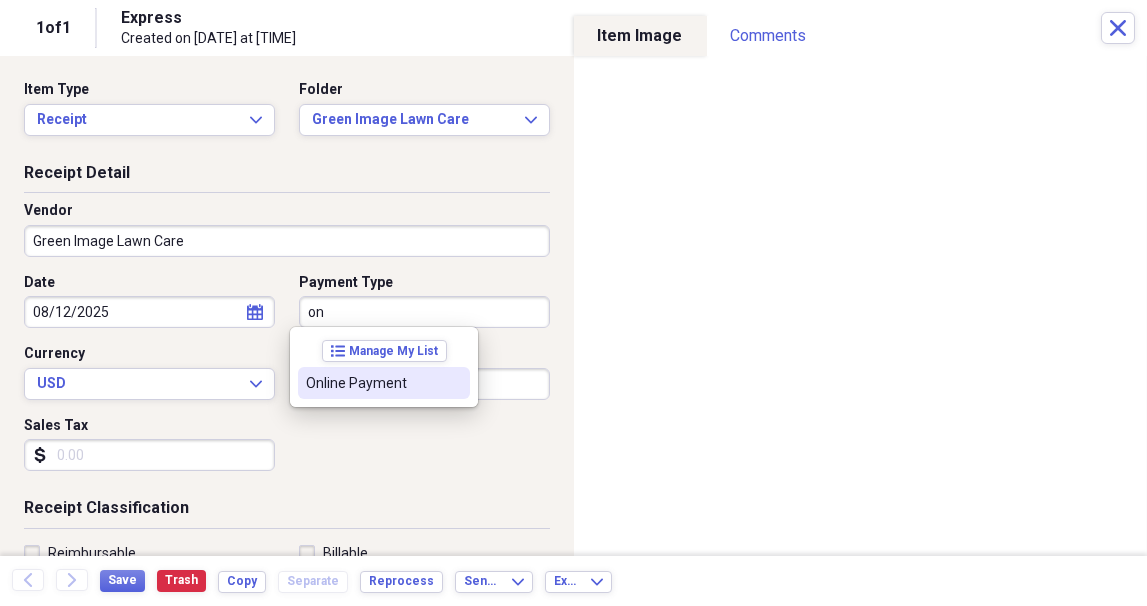 click on "Online Payment" at bounding box center (372, 383) 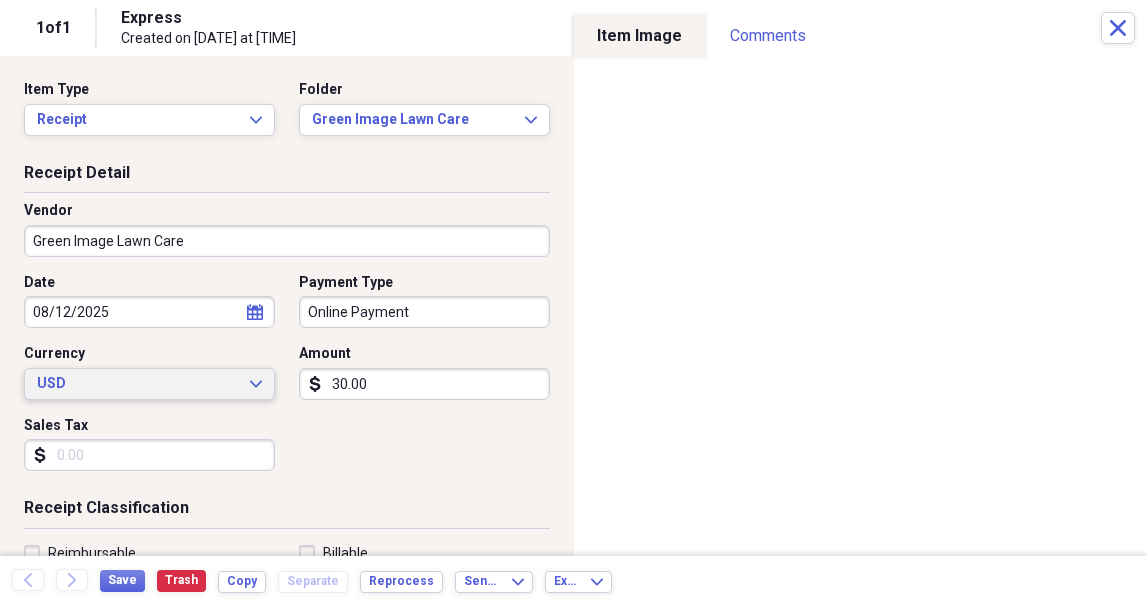 type 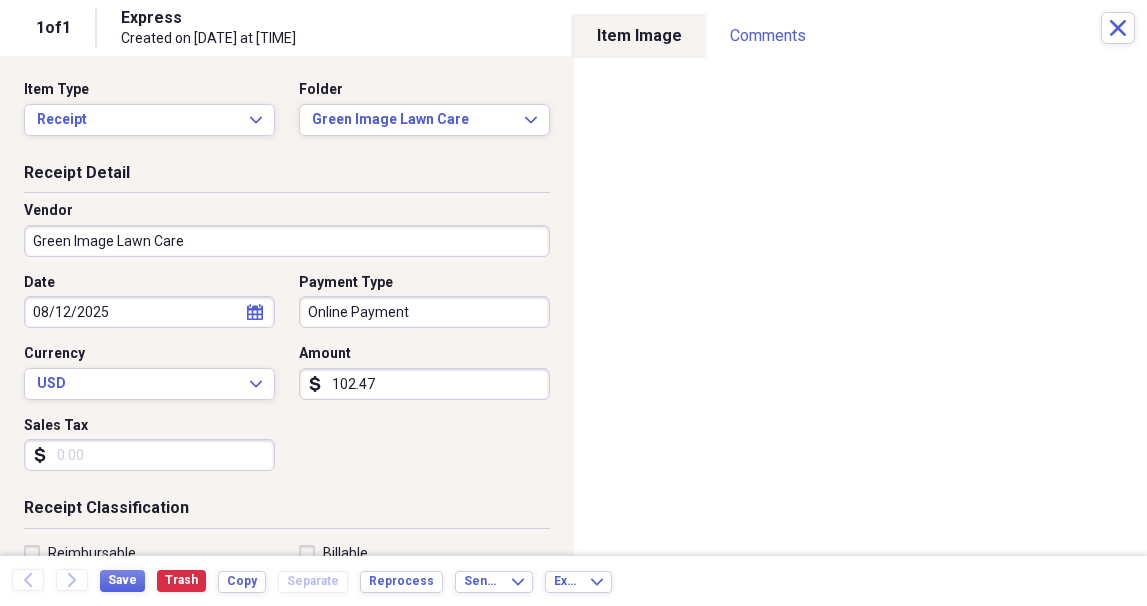 type on "102.47" 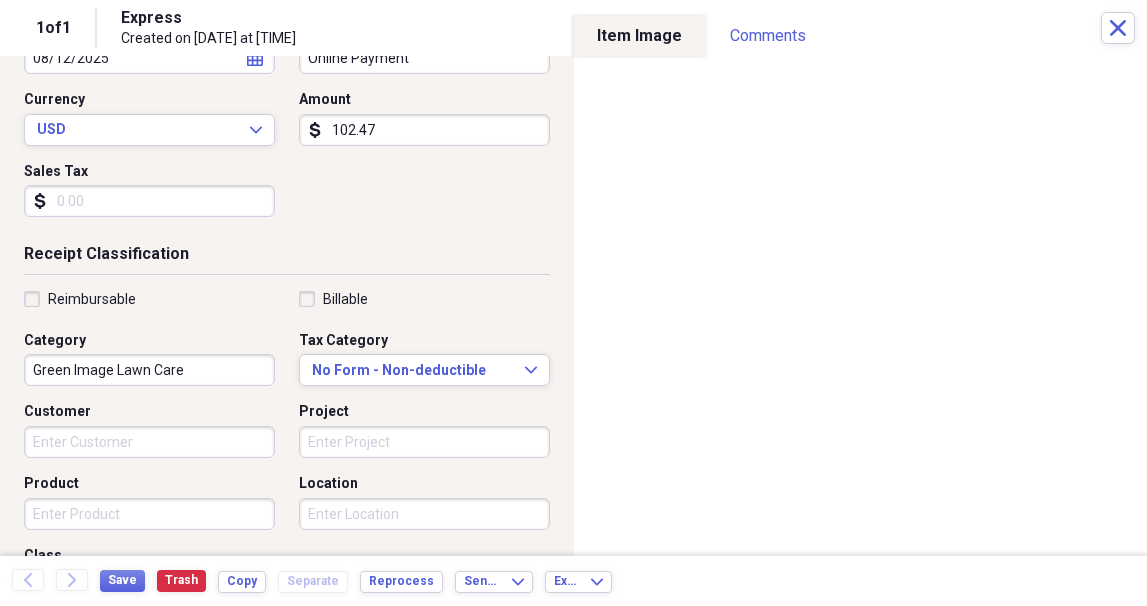 scroll, scrollTop: 300, scrollLeft: 0, axis: vertical 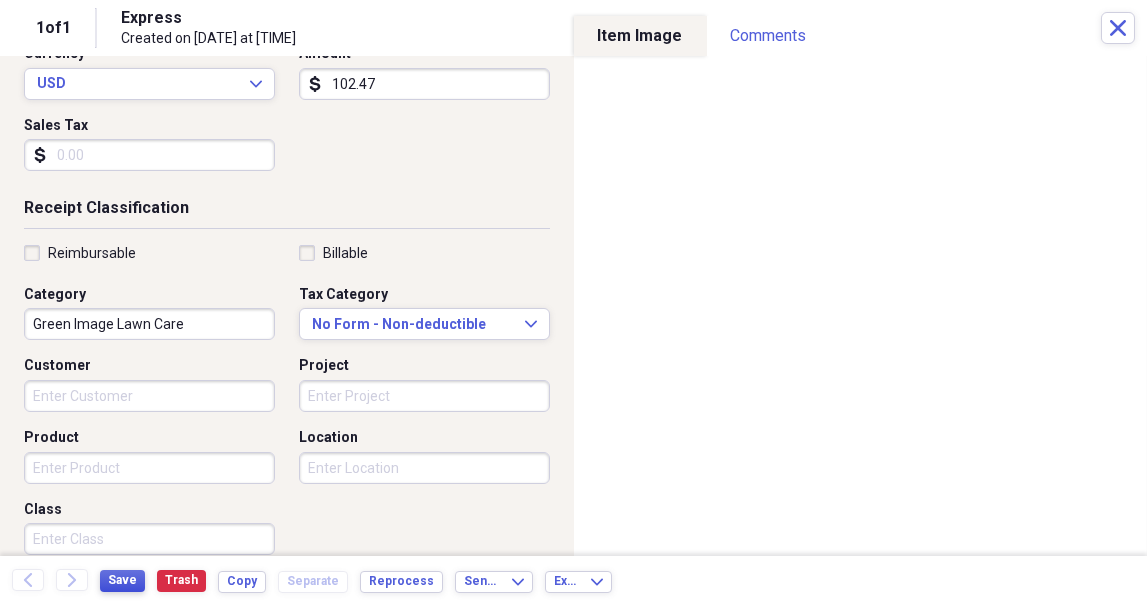 click on "Save" at bounding box center [122, 580] 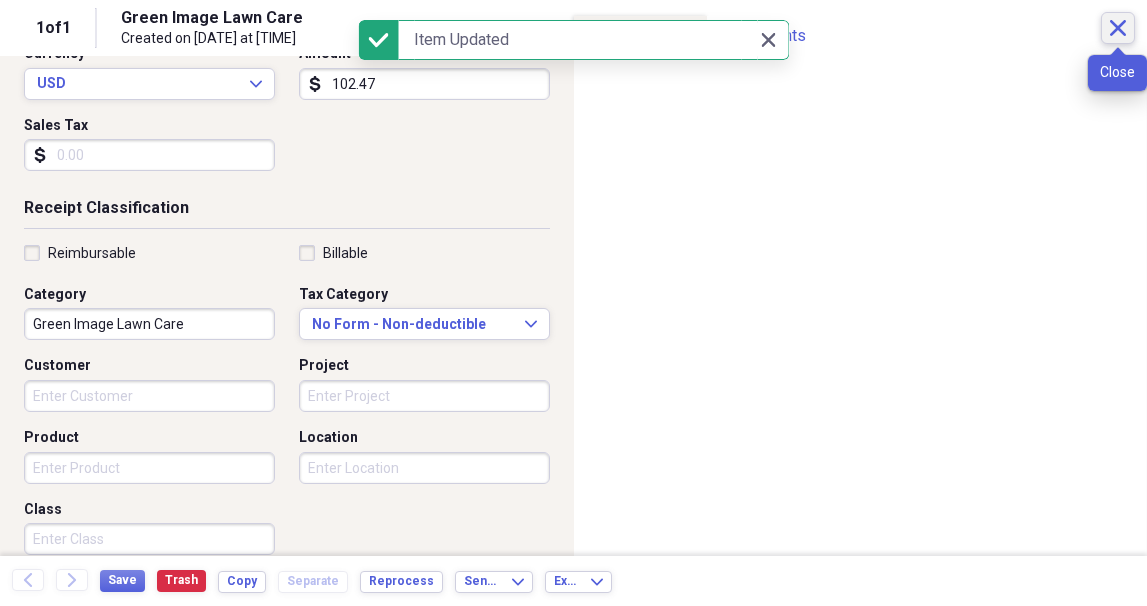 click on "Close" at bounding box center [1118, 28] 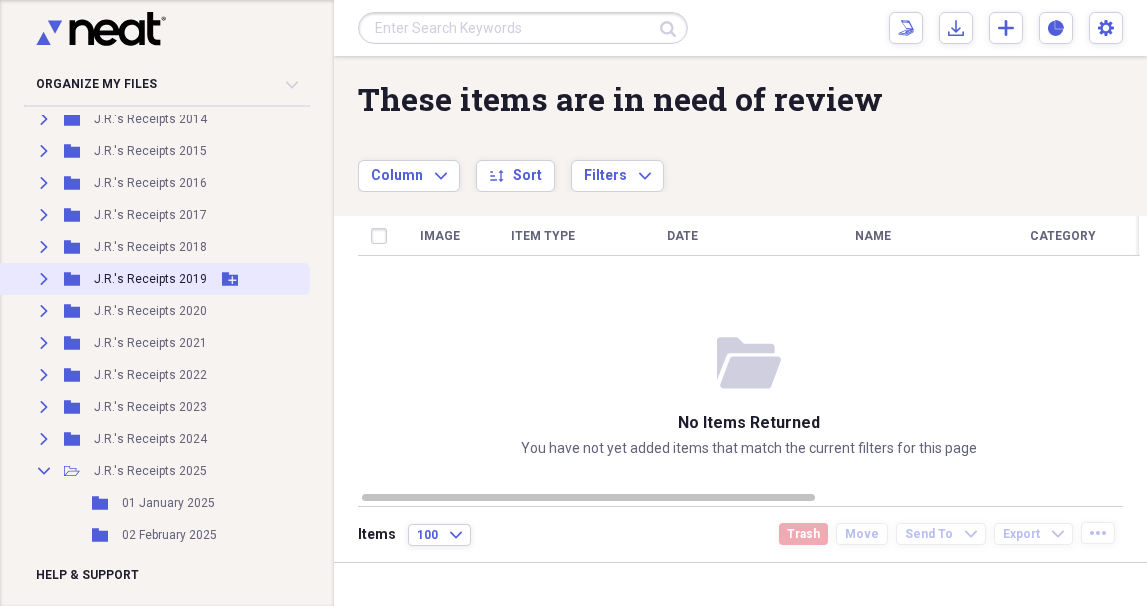 scroll, scrollTop: 100, scrollLeft: 0, axis: vertical 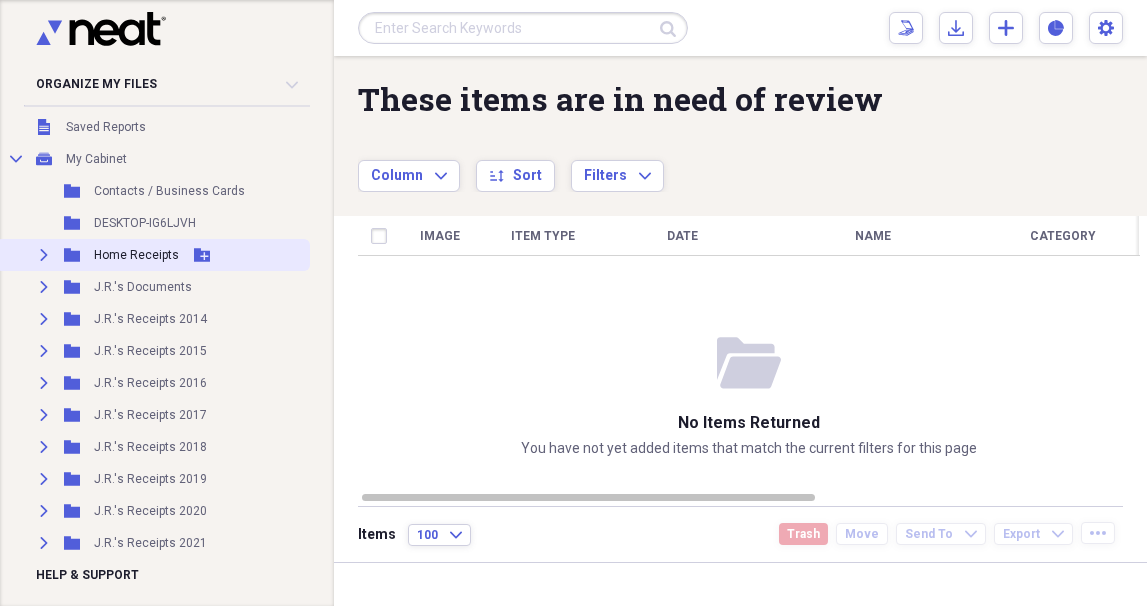 click on "Expand" 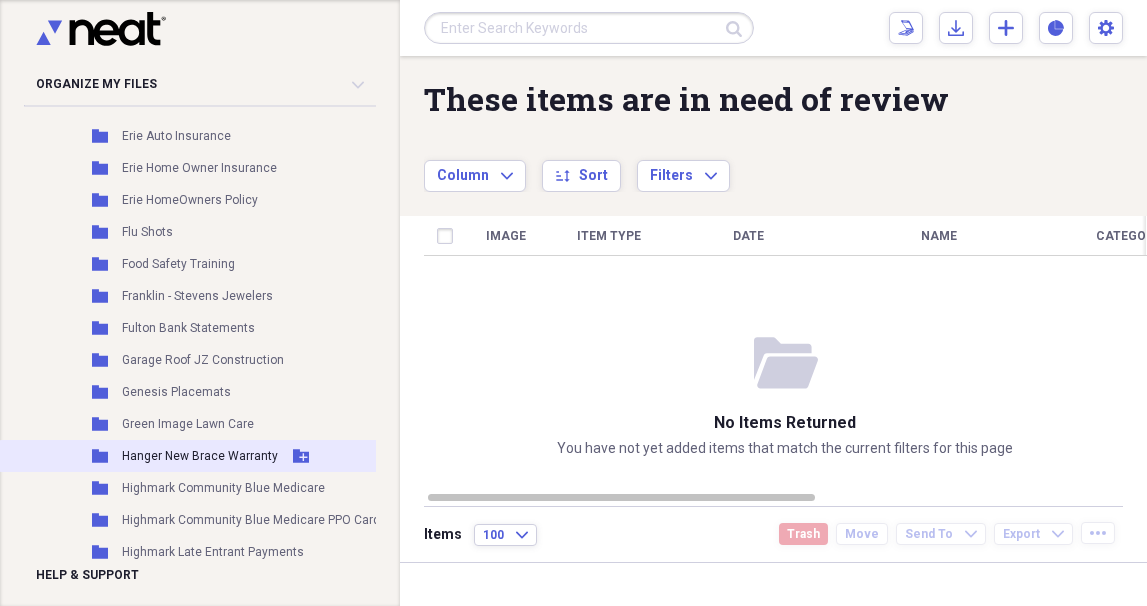 scroll, scrollTop: 900, scrollLeft: 0, axis: vertical 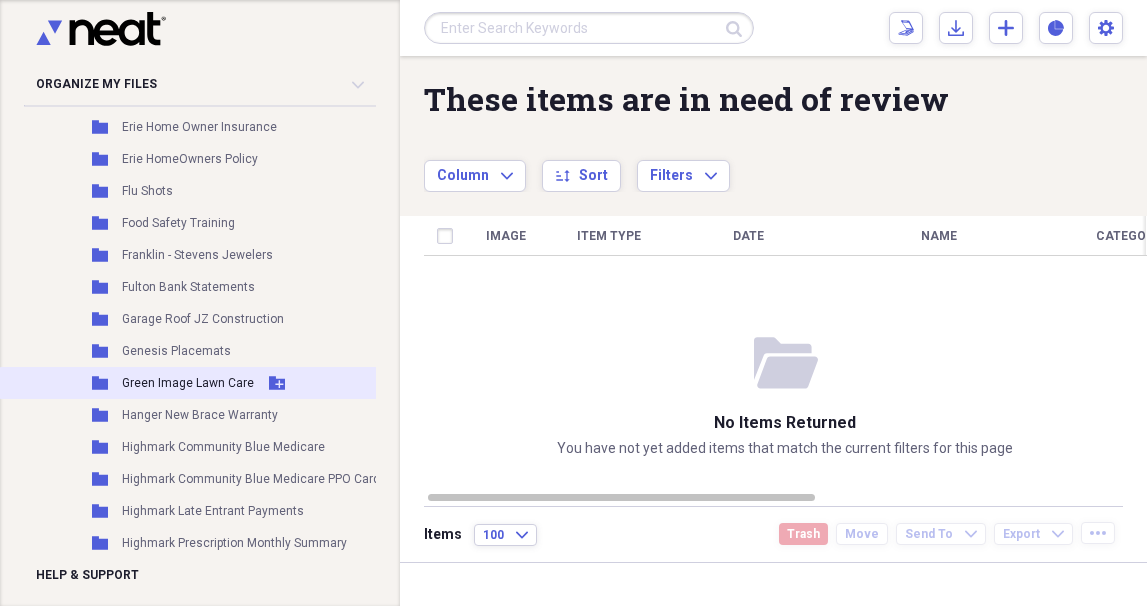 click on "Green Image Lawn Care" at bounding box center [188, 383] 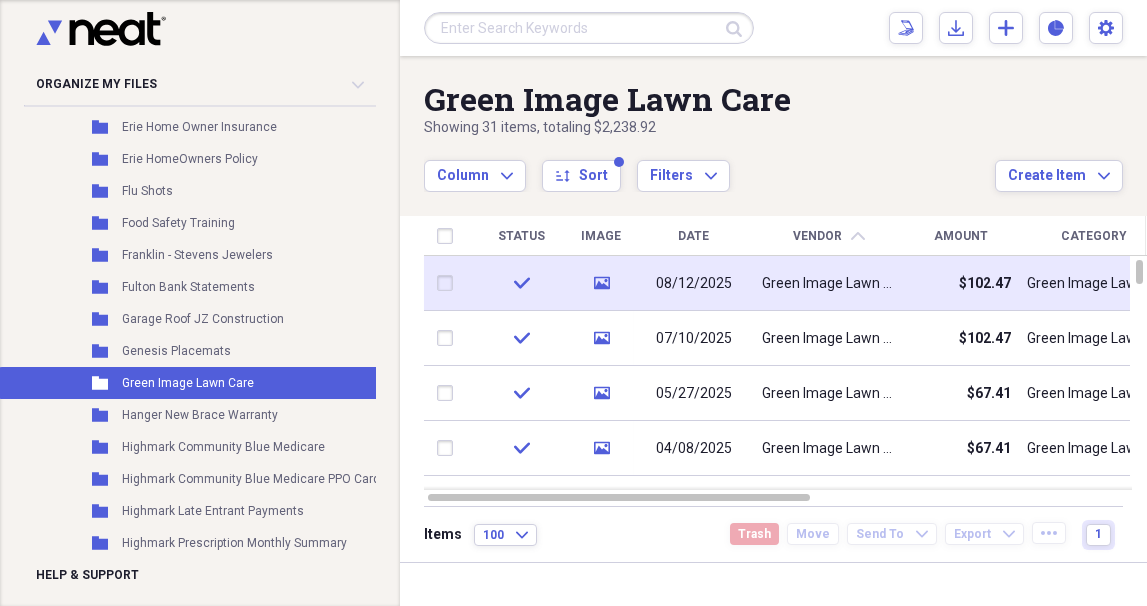 click on "08/12/2025" at bounding box center (694, 284) 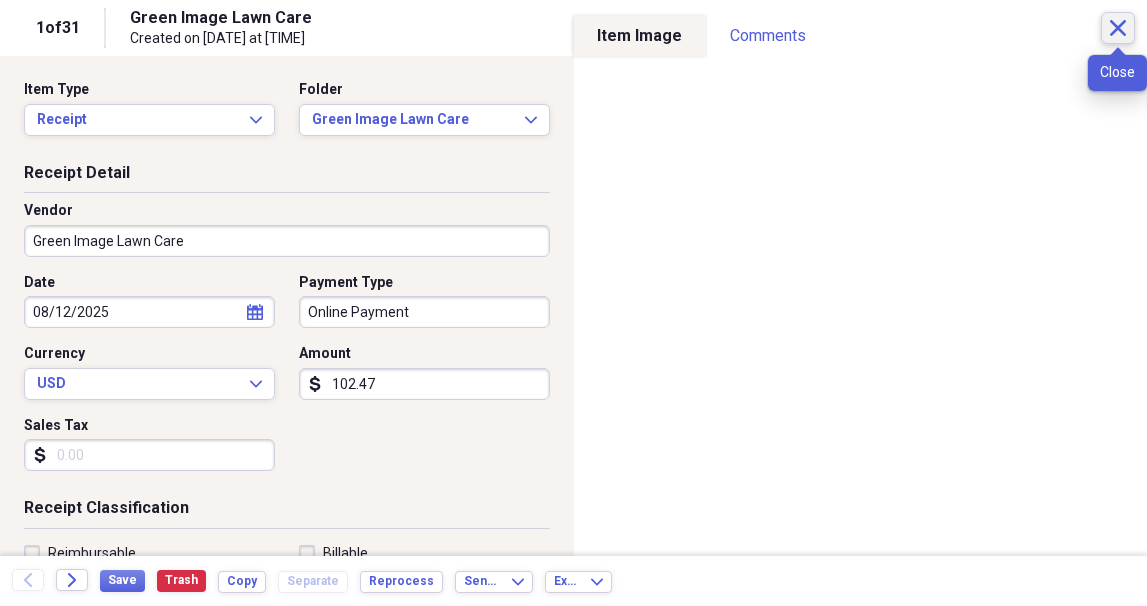 click on "Close" at bounding box center [1118, 28] 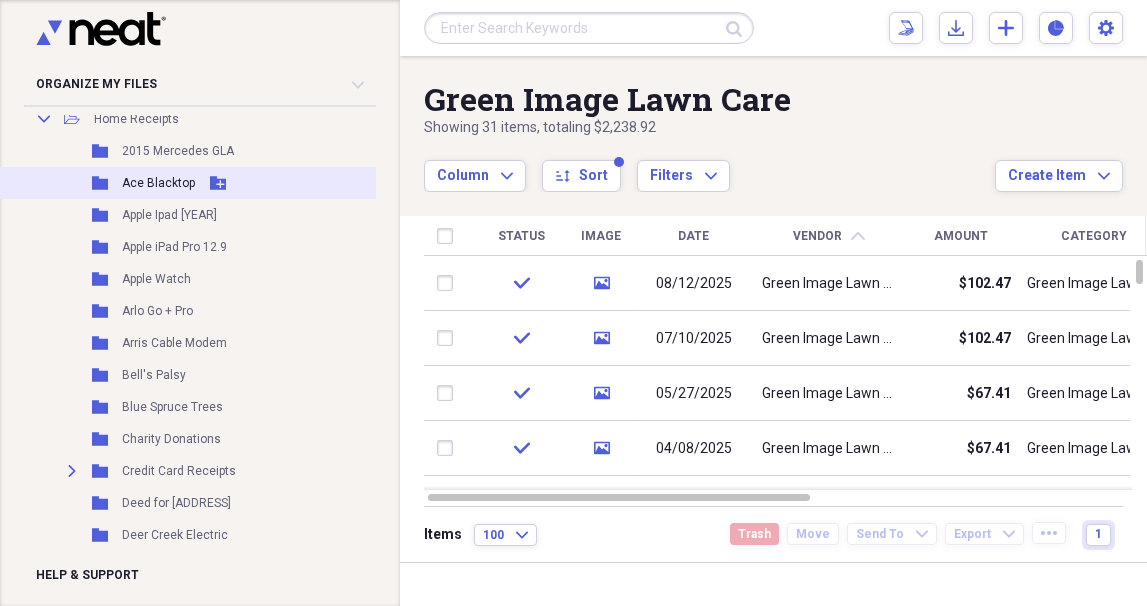 scroll, scrollTop: 100, scrollLeft: 0, axis: vertical 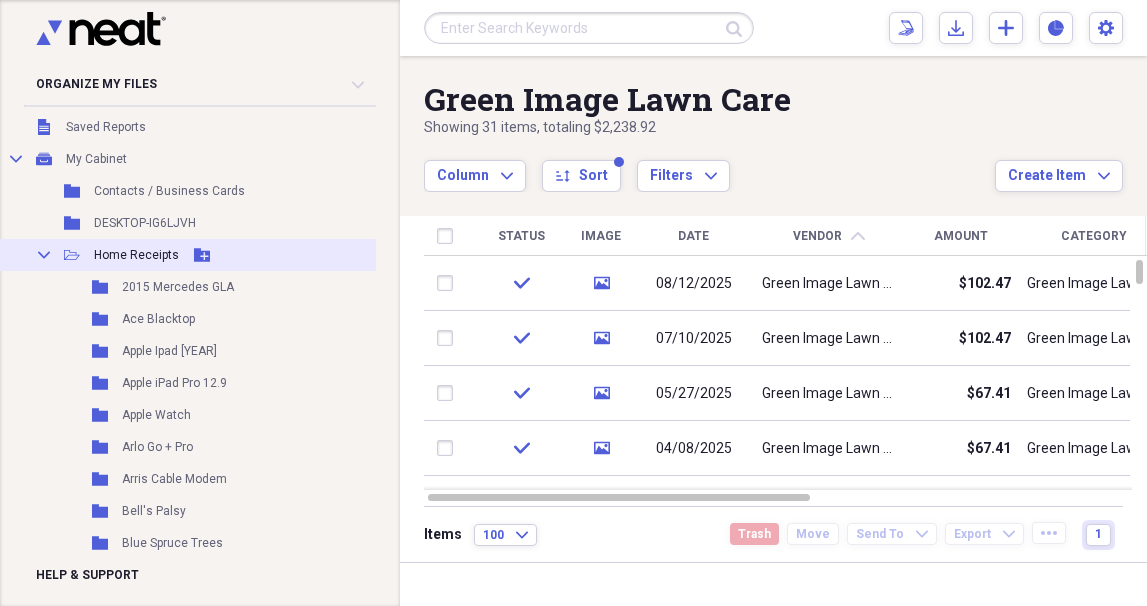 click on "Collapse" 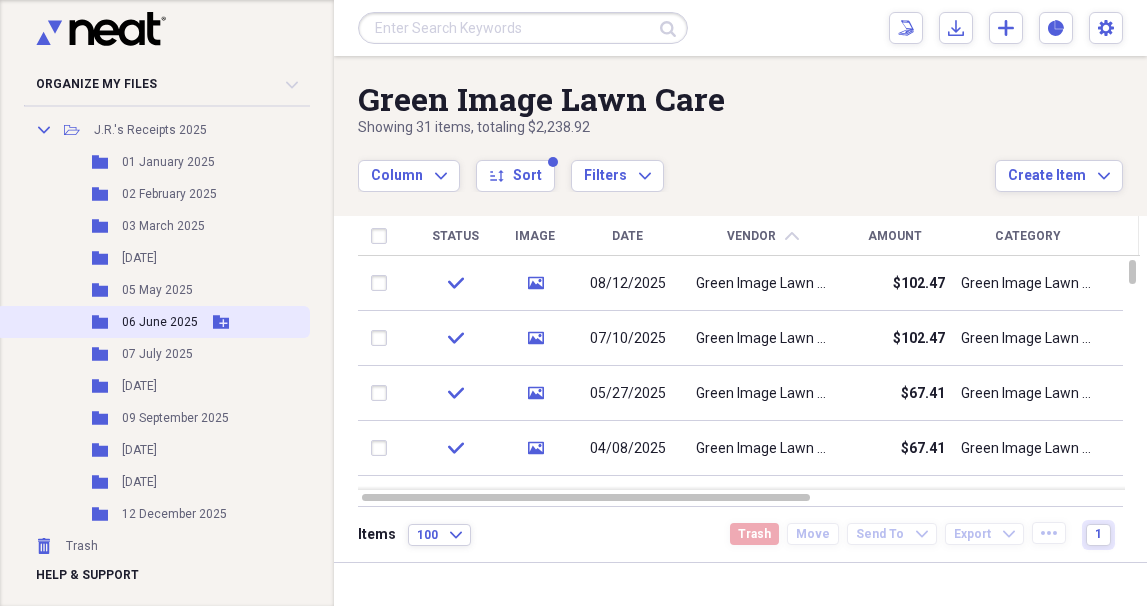scroll, scrollTop: 641, scrollLeft: 0, axis: vertical 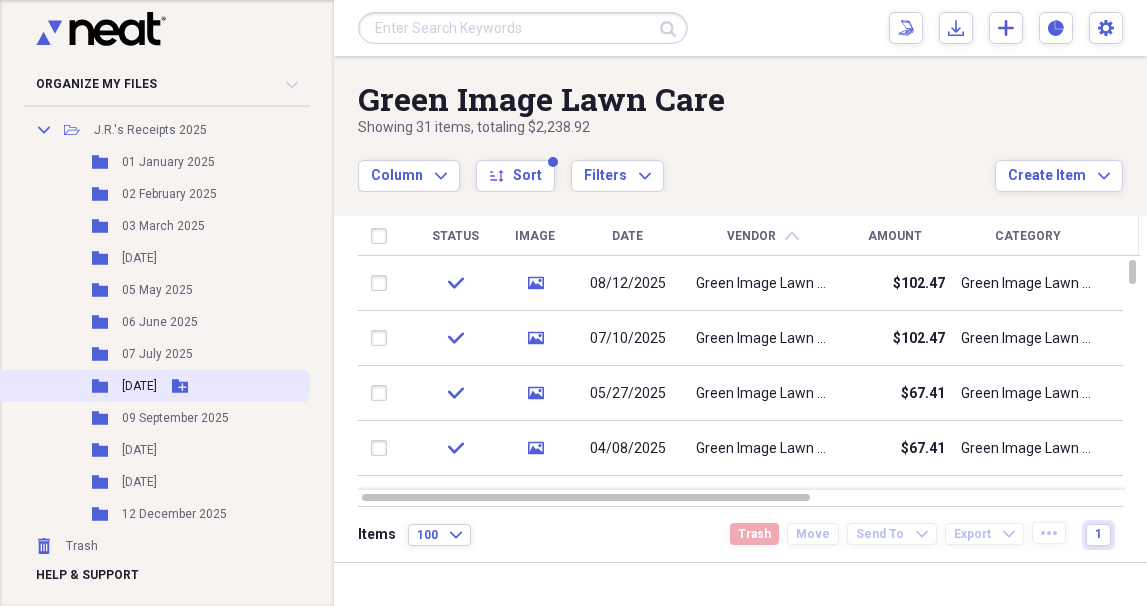 click on "[DATE]" at bounding box center (139, 386) 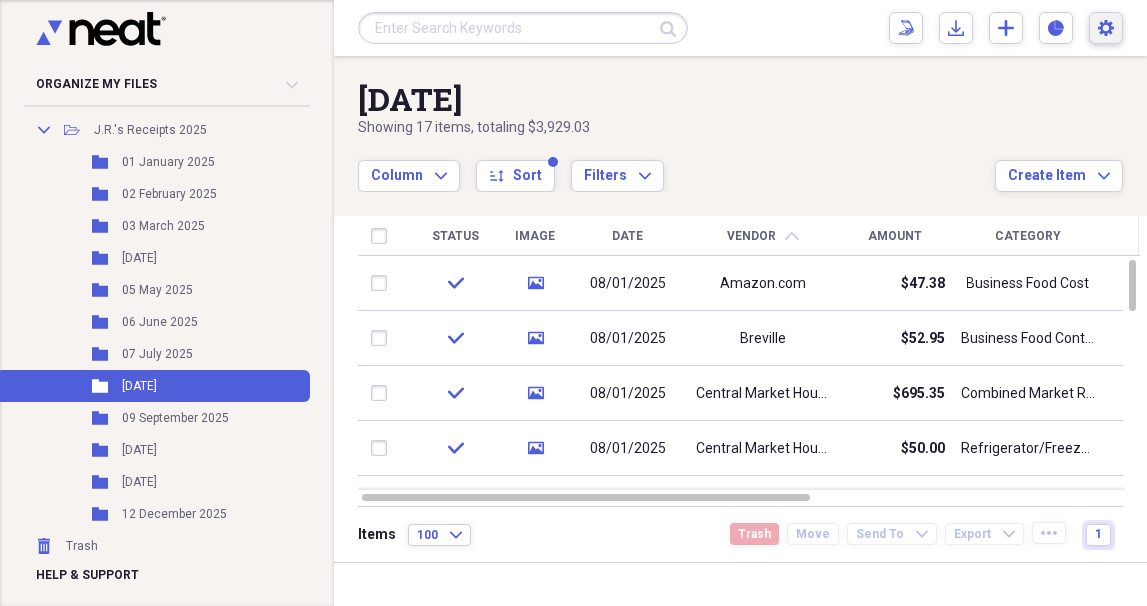 click on "Settings" 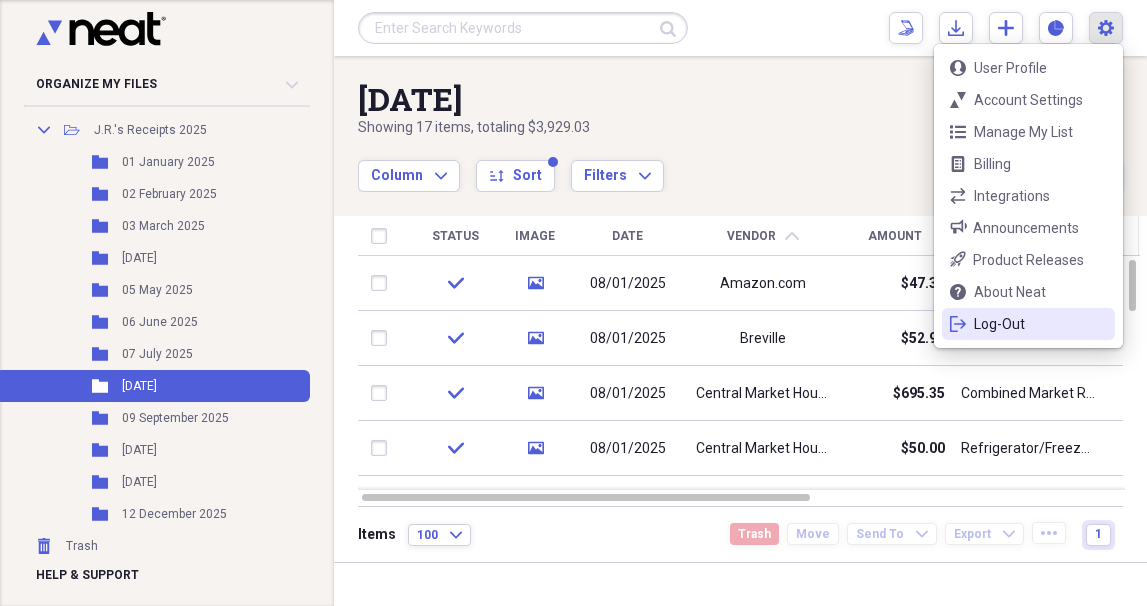 click on "Log-Out" at bounding box center [1028, 324] 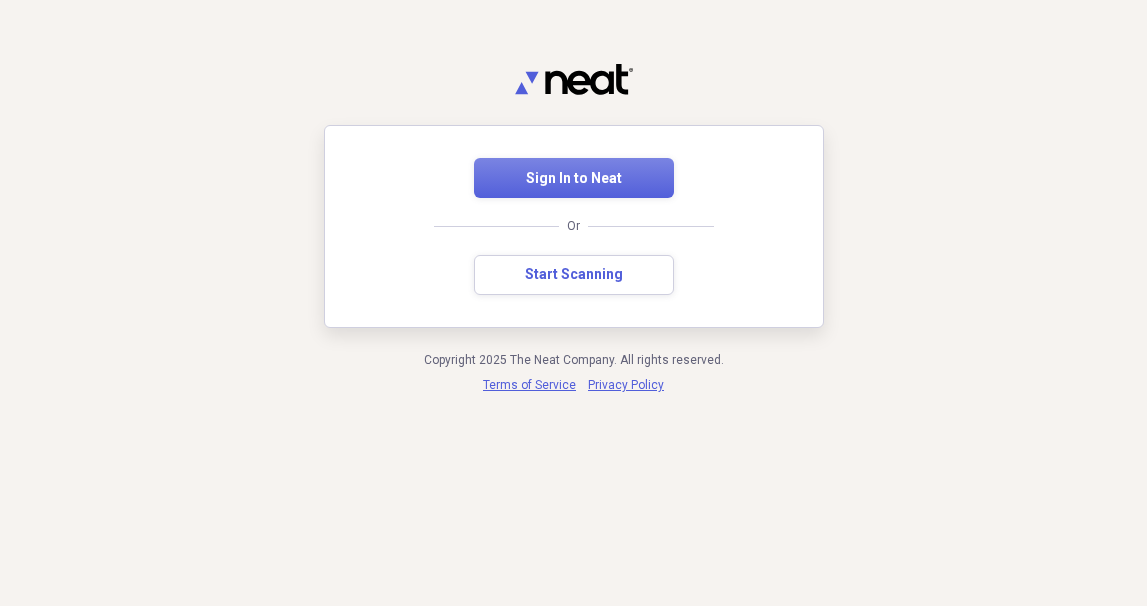 scroll, scrollTop: 0, scrollLeft: 0, axis: both 